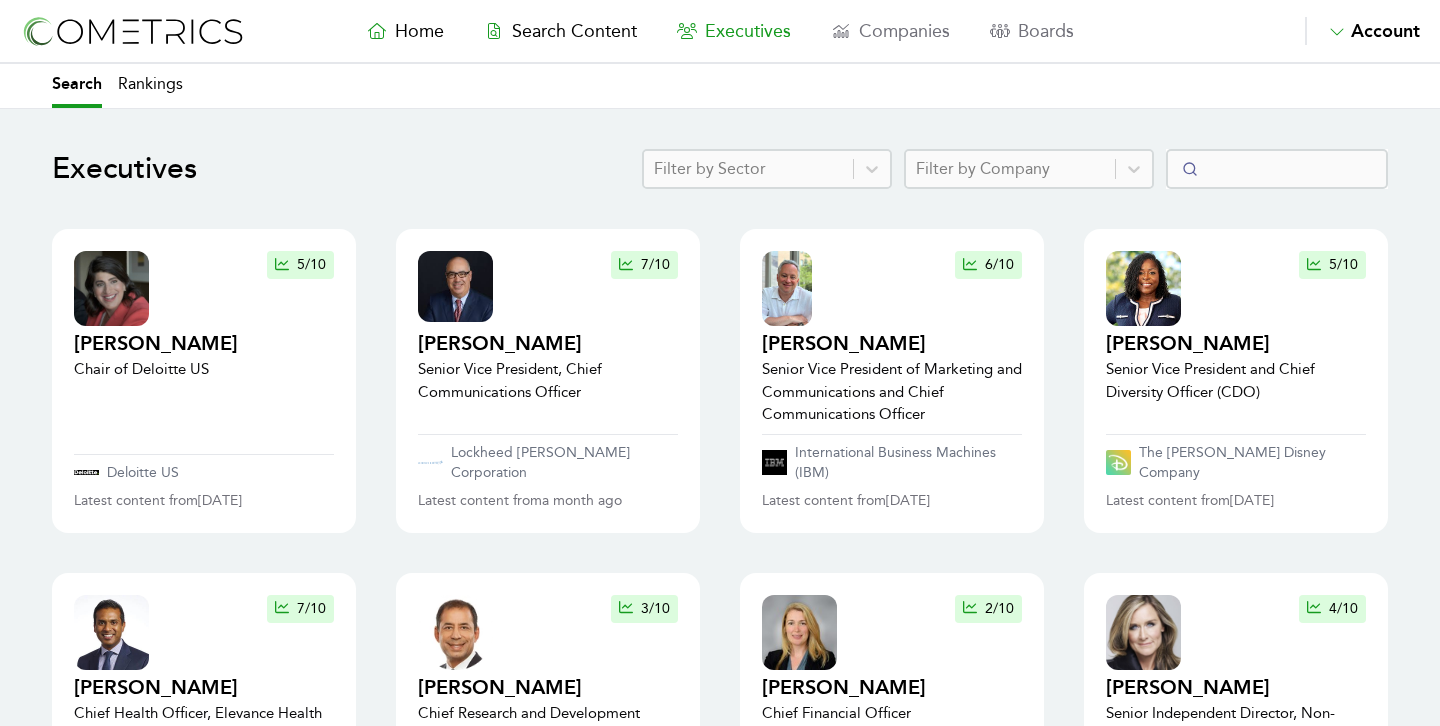 select on "50" 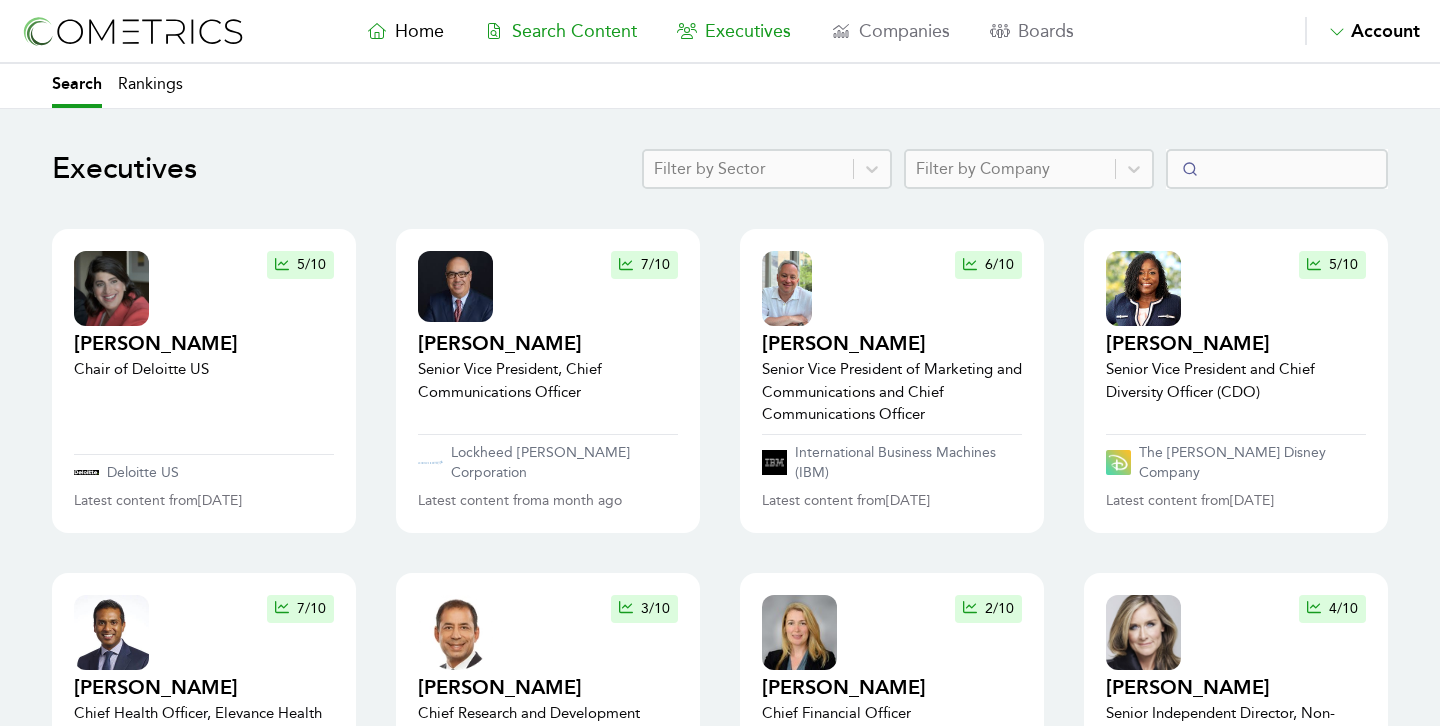 click on "Search Content" at bounding box center (574, 31) 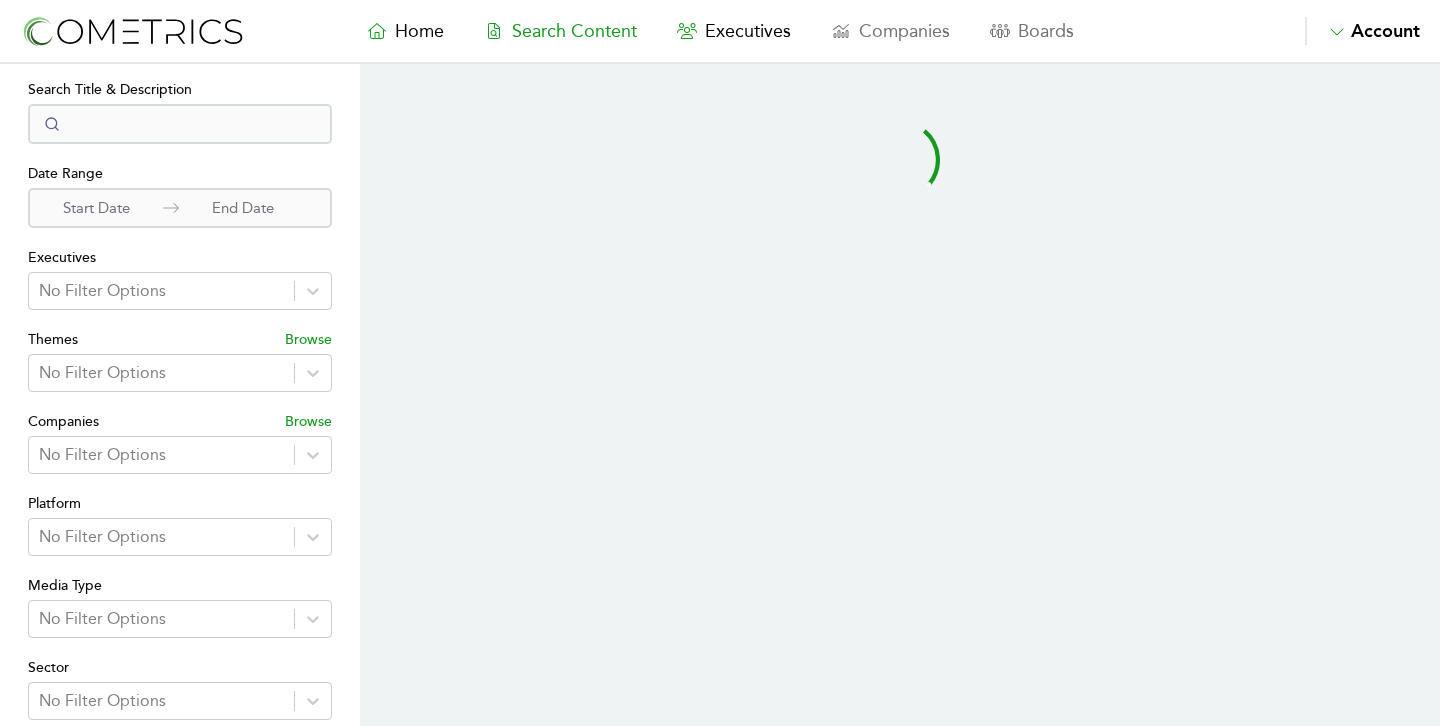 select on "50" 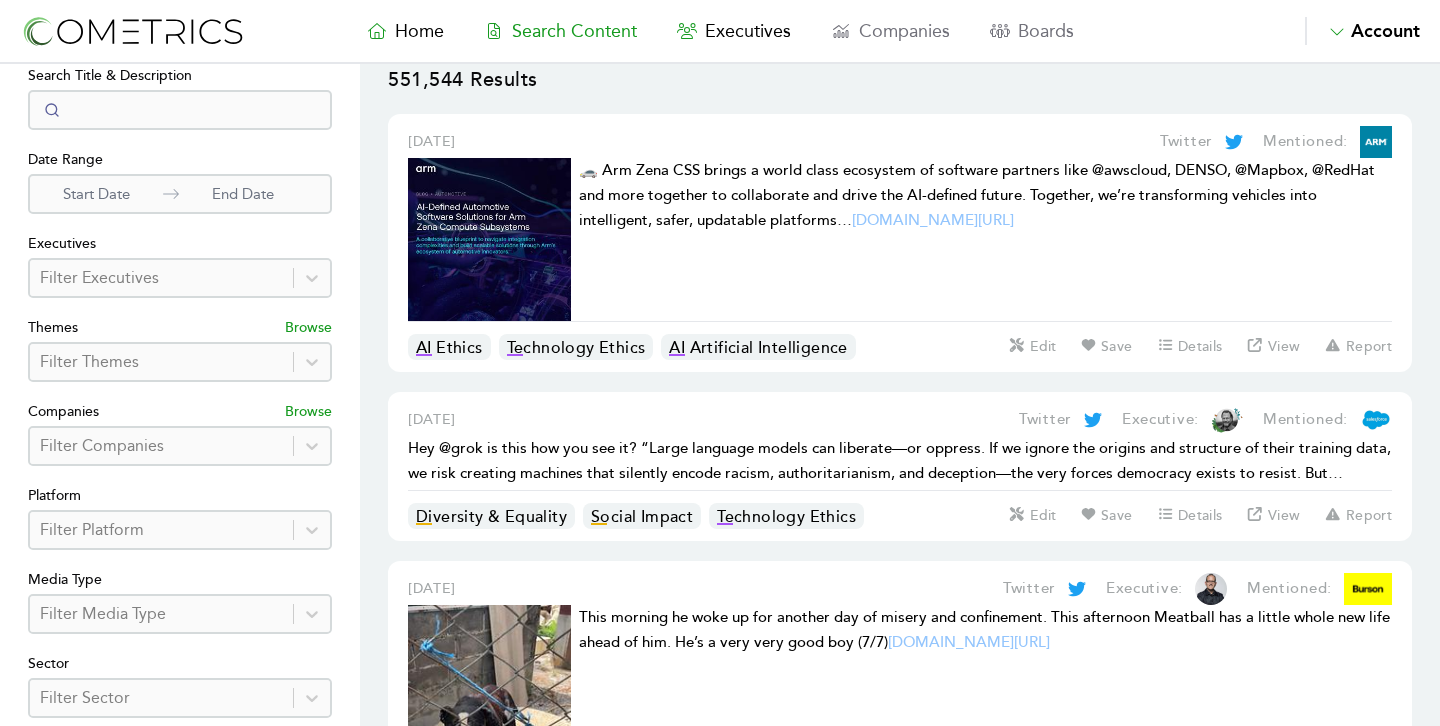 scroll, scrollTop: 20, scrollLeft: 0, axis: vertical 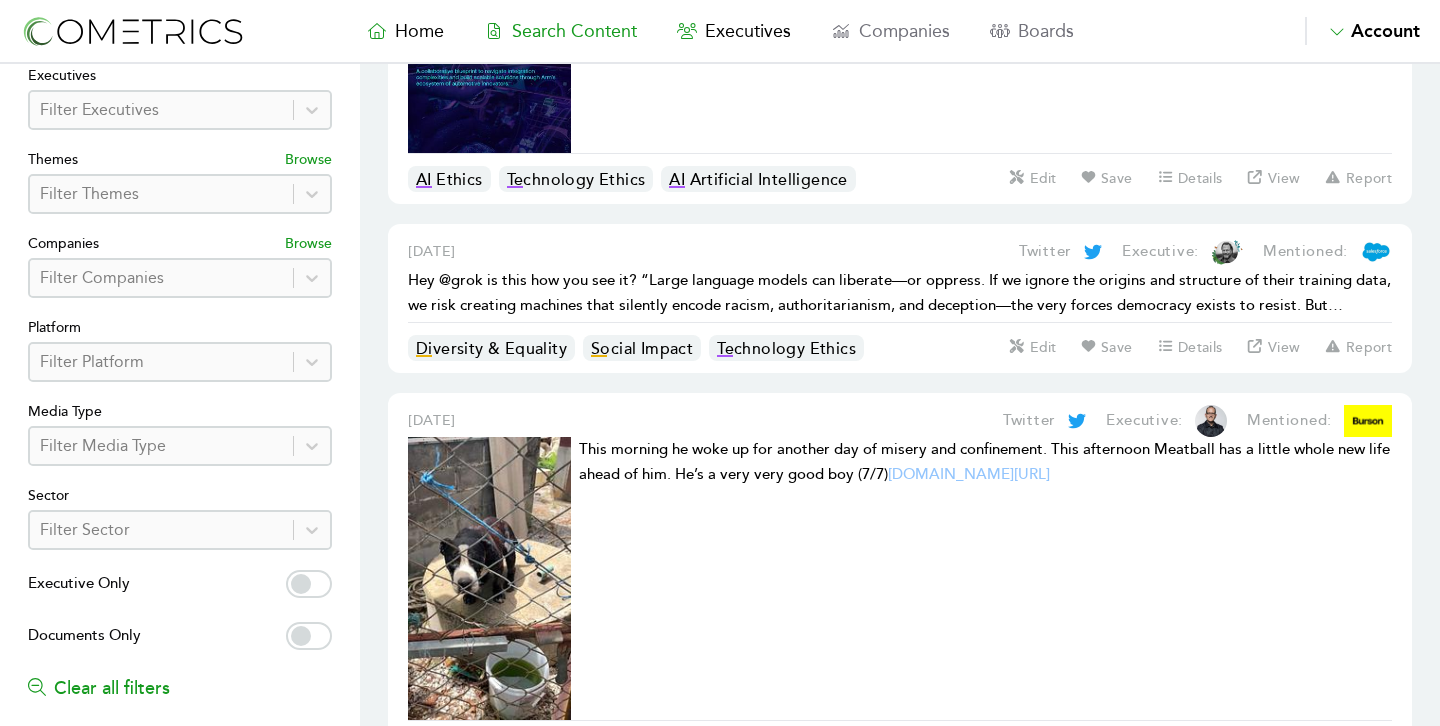 click at bounding box center [161, 446] 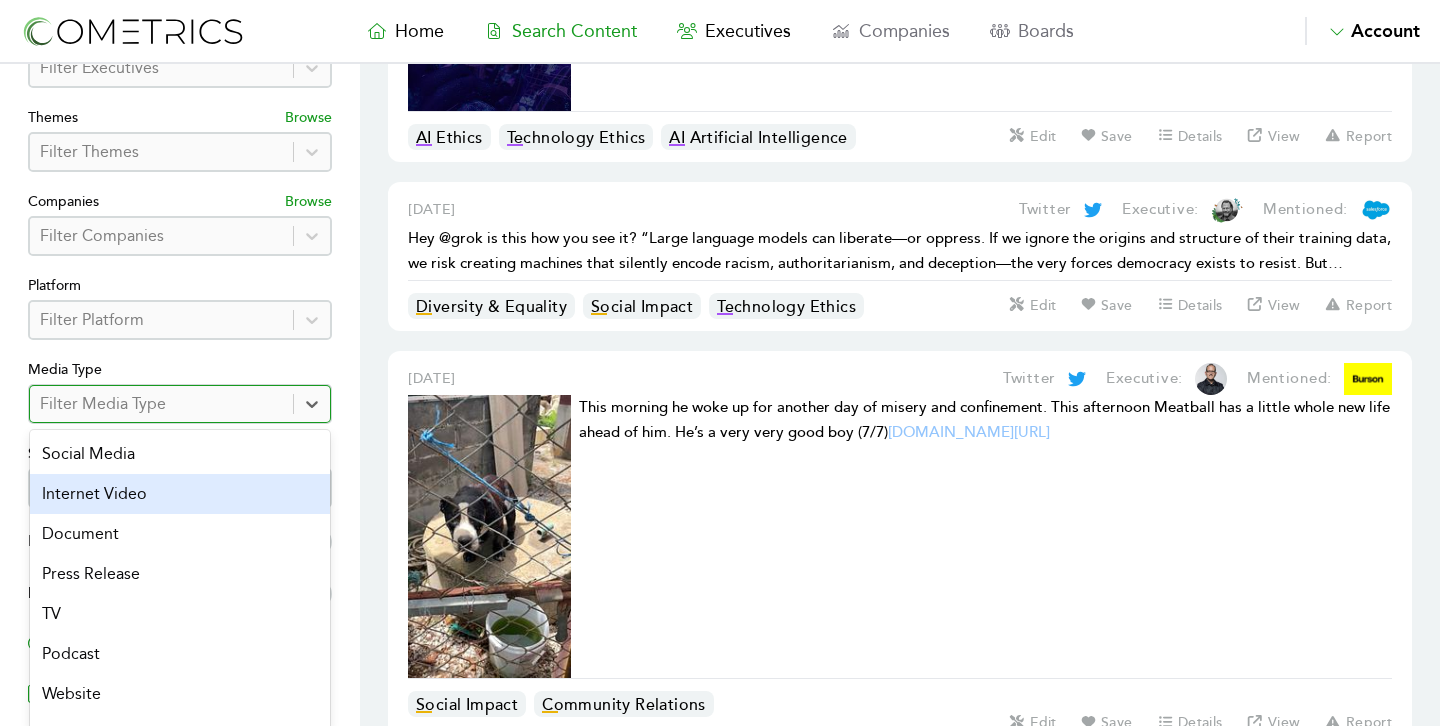 scroll, scrollTop: 236, scrollLeft: 0, axis: vertical 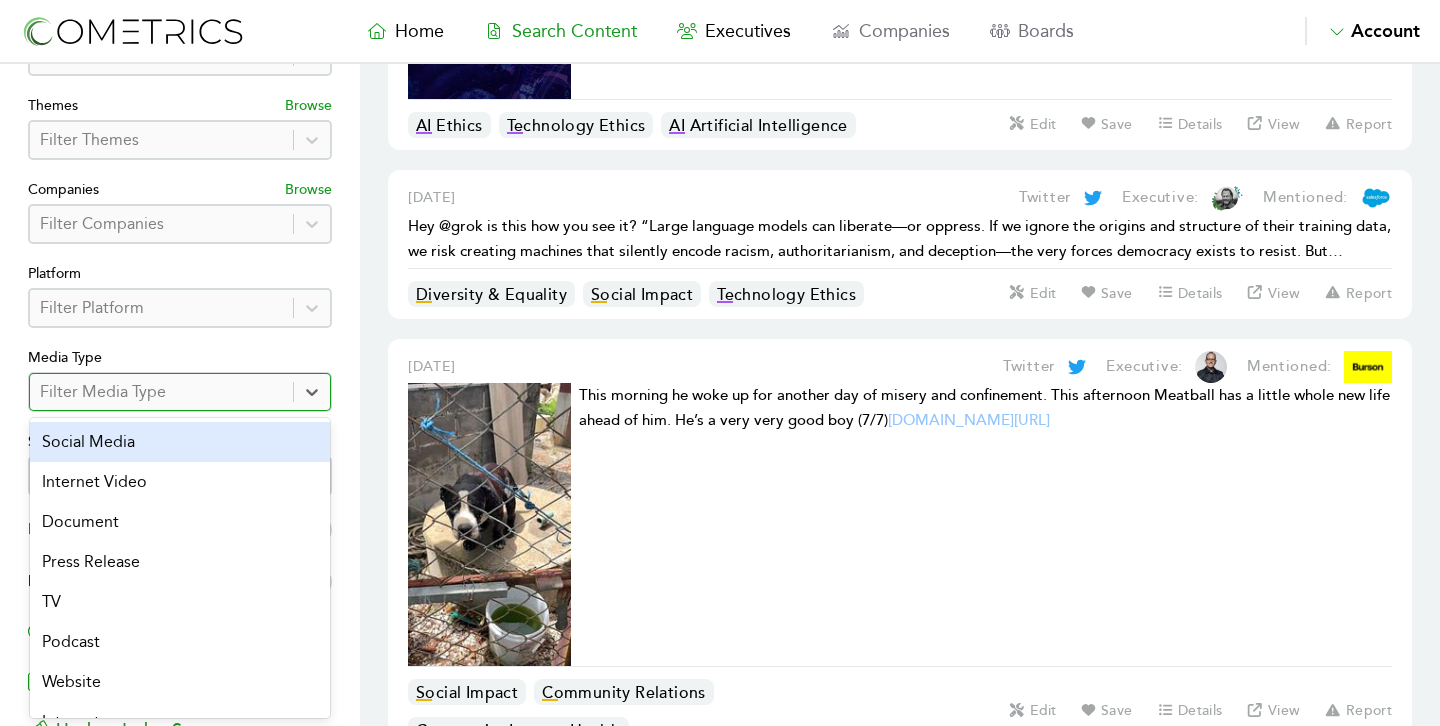 click on "Search Title & Description Date Range Start Date End Date Executives Filter Executives Themes Browse Filter Themes Companies Browse Filter Companies Platform Filter Platform Media Type option Social Media focused, 1 of 9. 9 results available. Use Up and Down to choose options, press Enter to select the currently focused option, press Escape to exit the menu, press Tab to select the option and exit the menu. Filter Media Type Social Media Internet Video Document Press Release TV Podcast Website Internet Print Sector Filter Sector Executive Only Documents Only Clear all filters Export Page Results Update Index Scope" at bounding box center (180, 294) 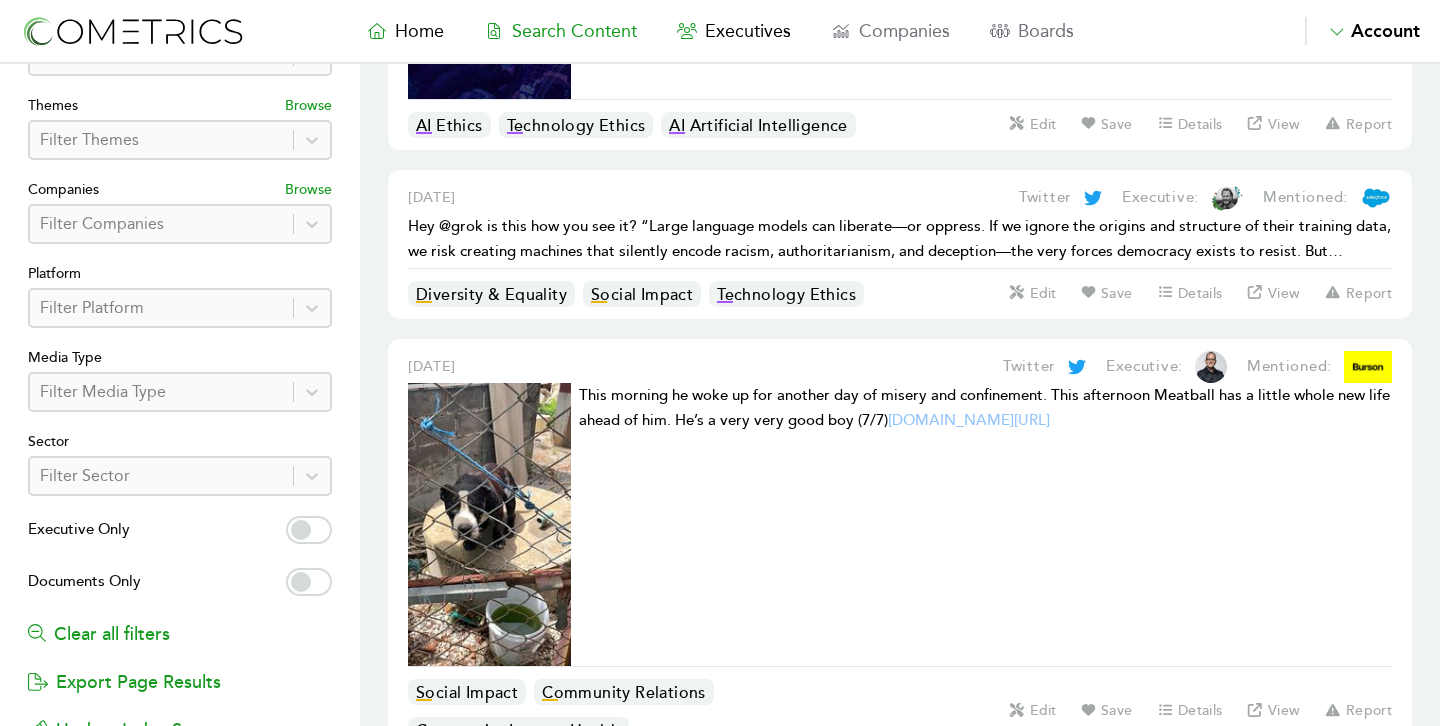 click on "Filter Platform" at bounding box center [180, 308] 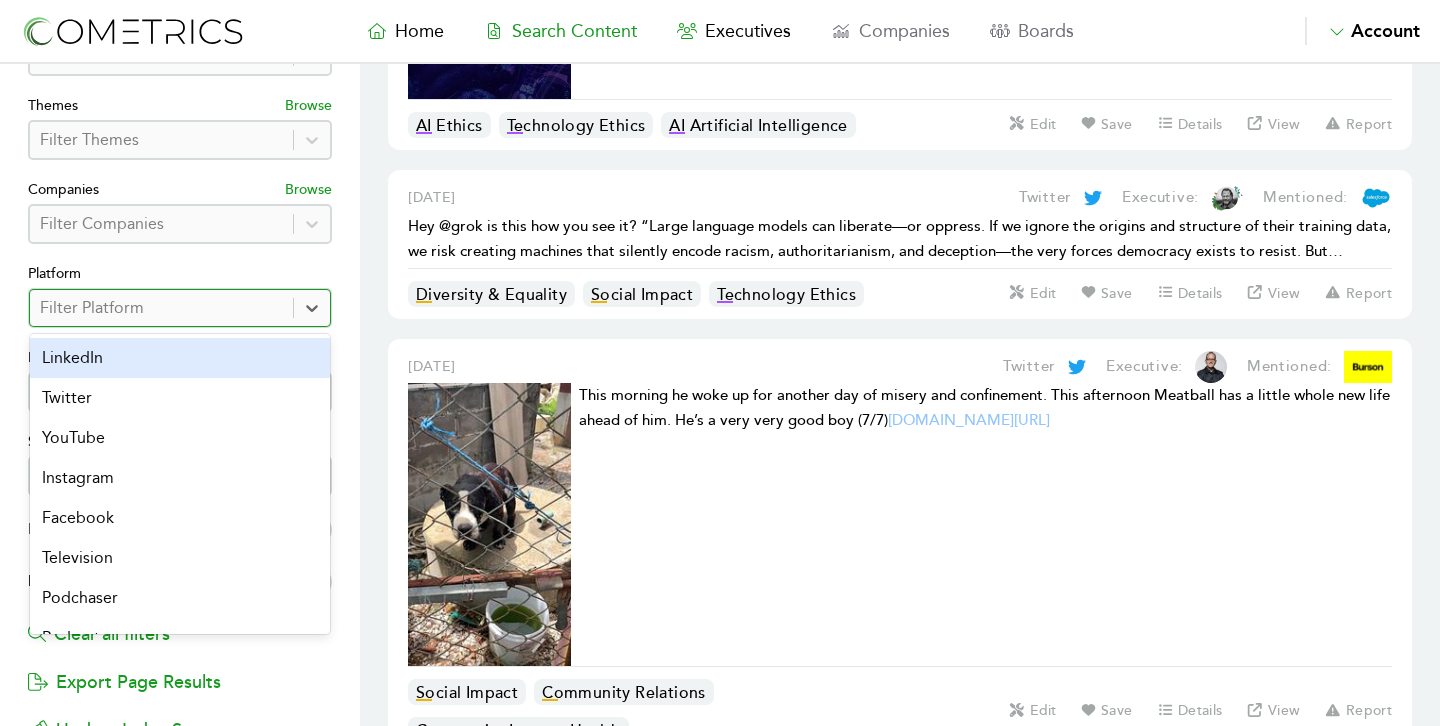 click on "LinkedIn" at bounding box center [180, 358] 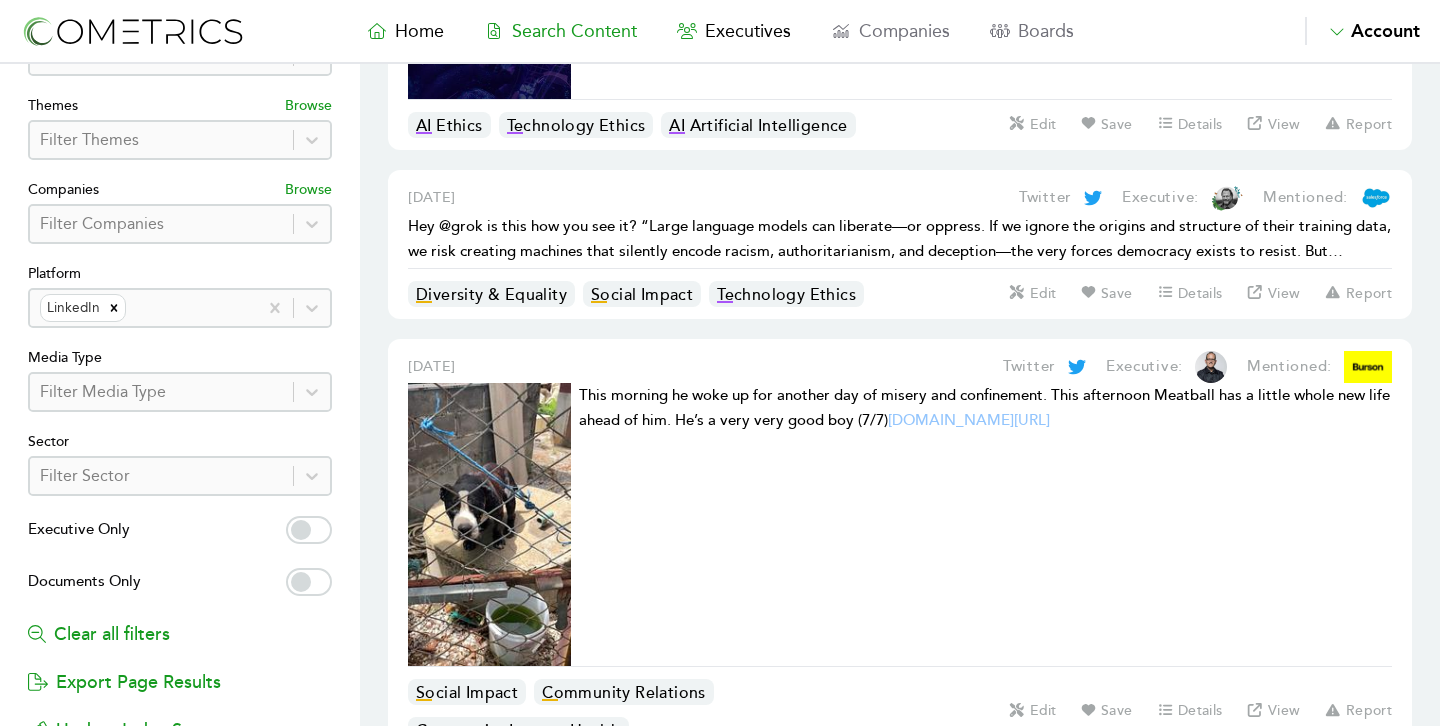 click on "Executive Only" at bounding box center (180, 532) 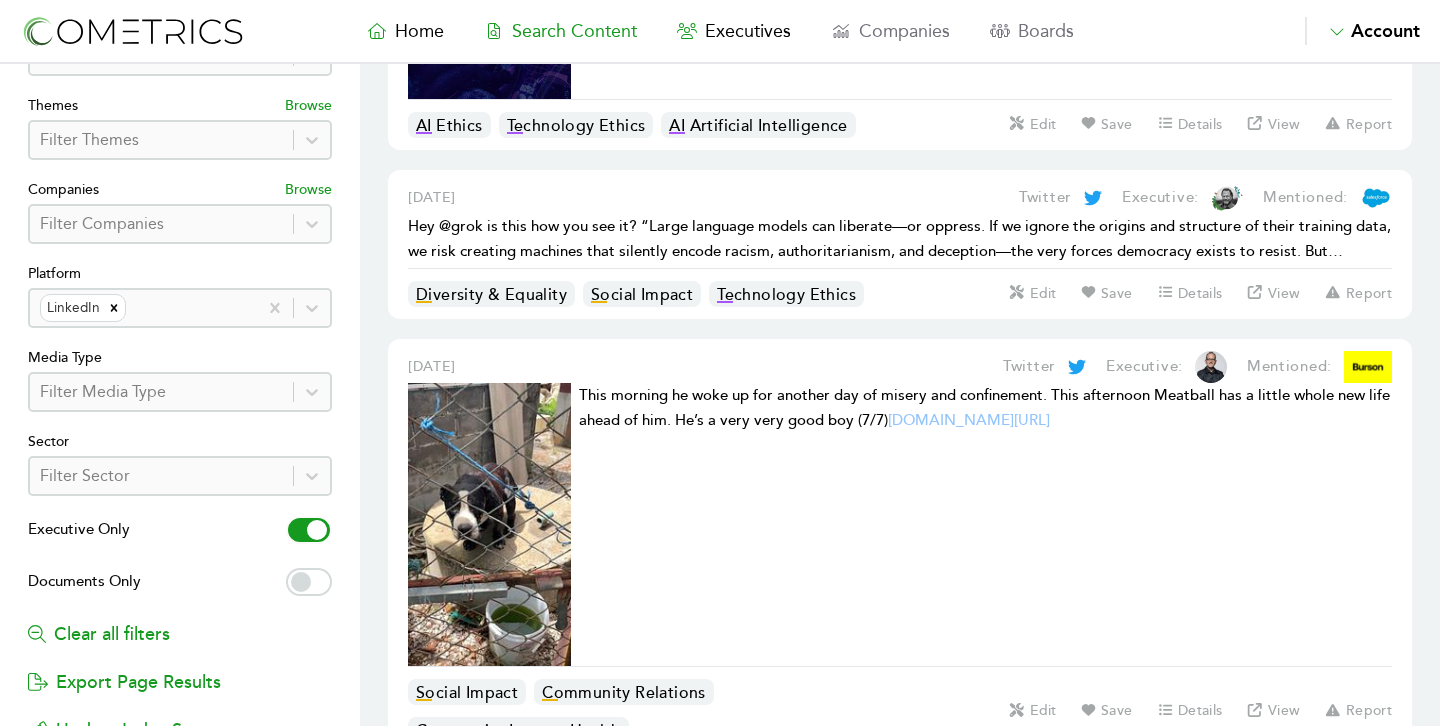 checkbox on "true" 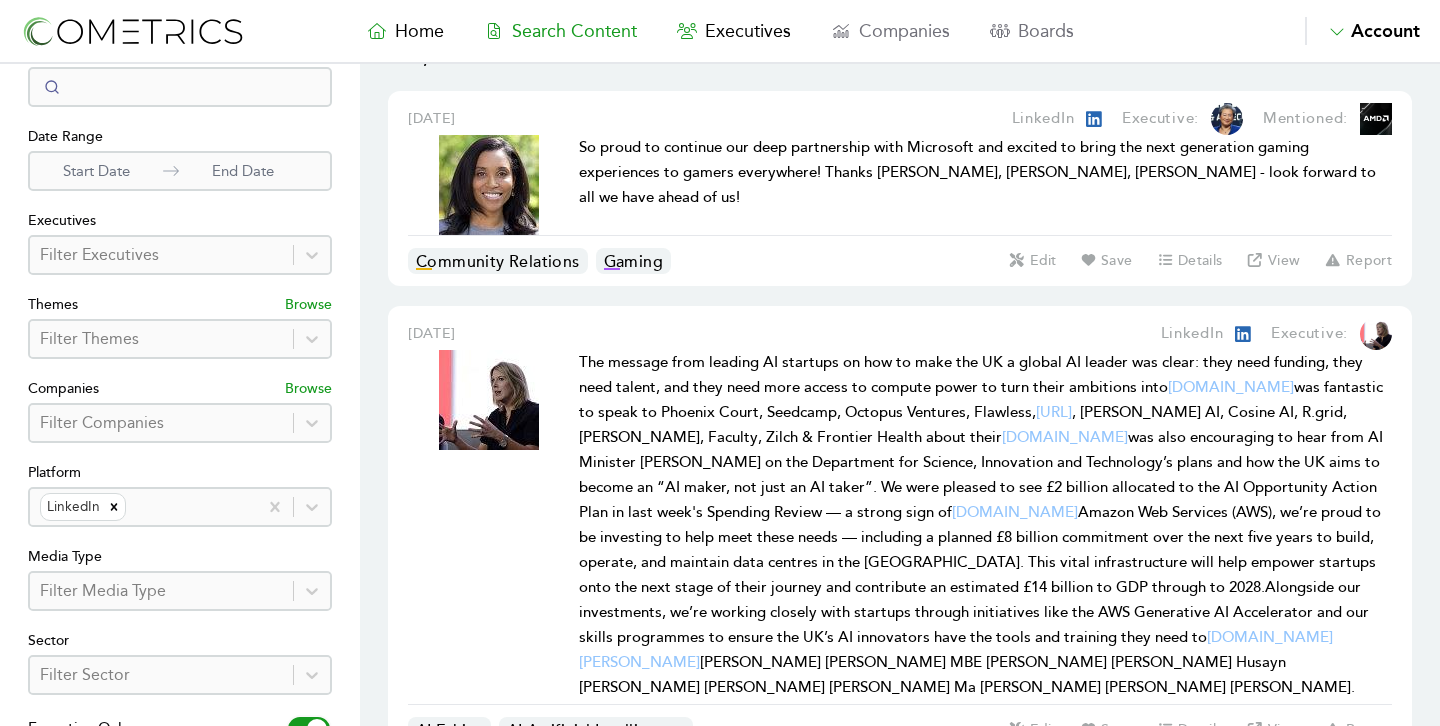 scroll, scrollTop: 0, scrollLeft: 0, axis: both 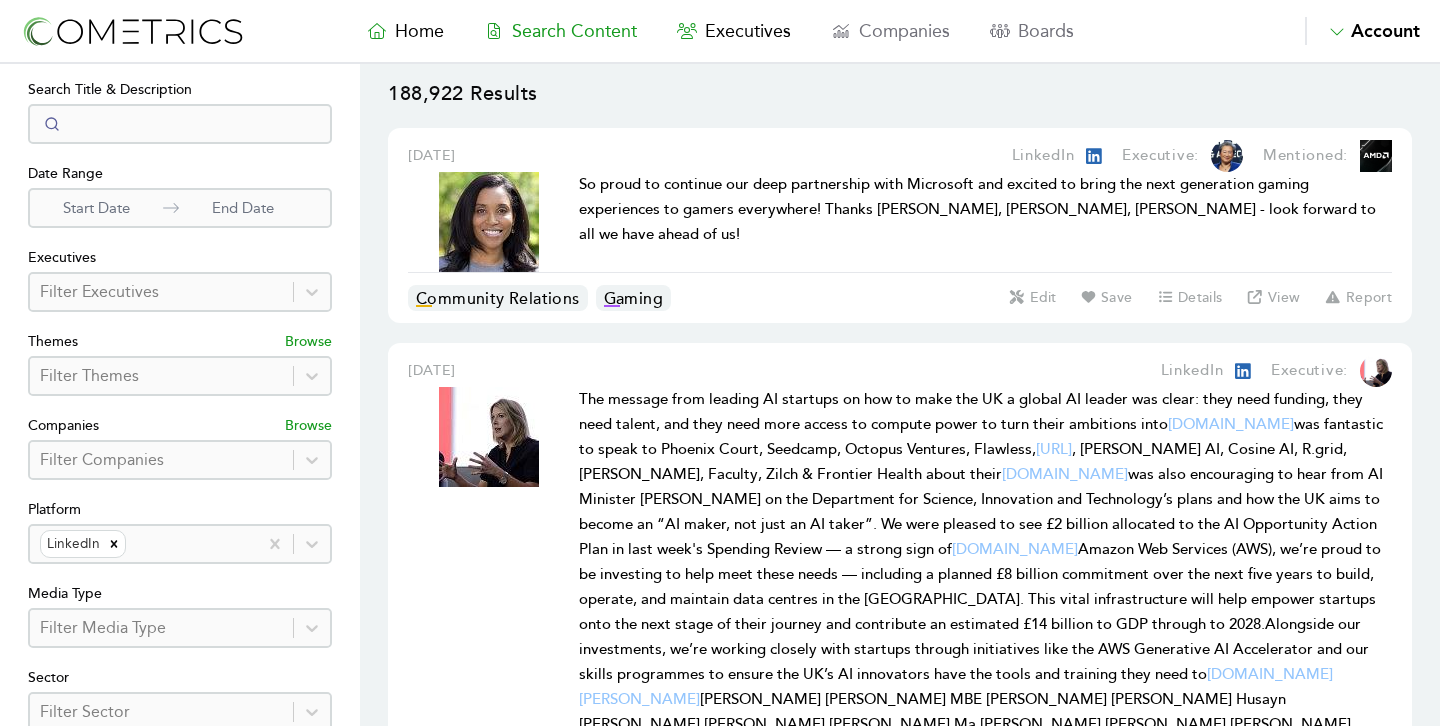 click at bounding box center [161, 376] 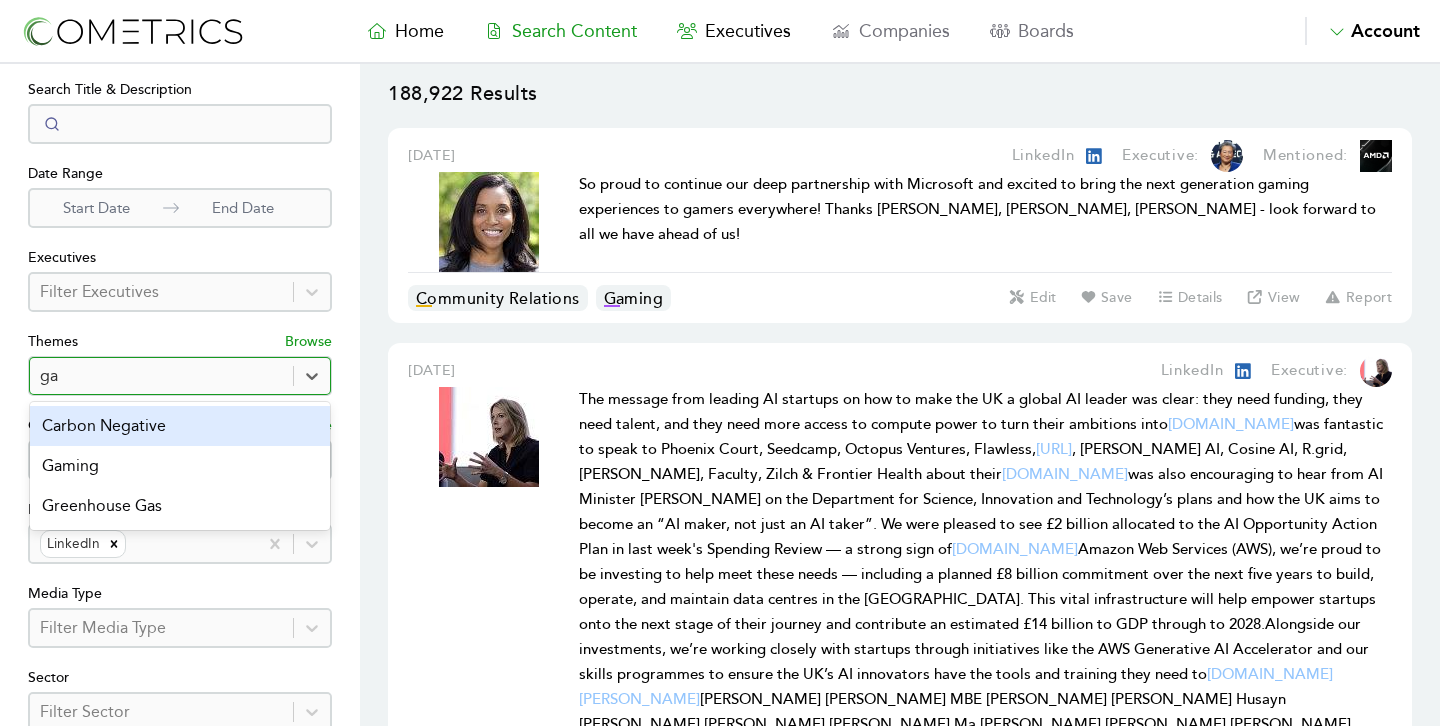 type on "gam" 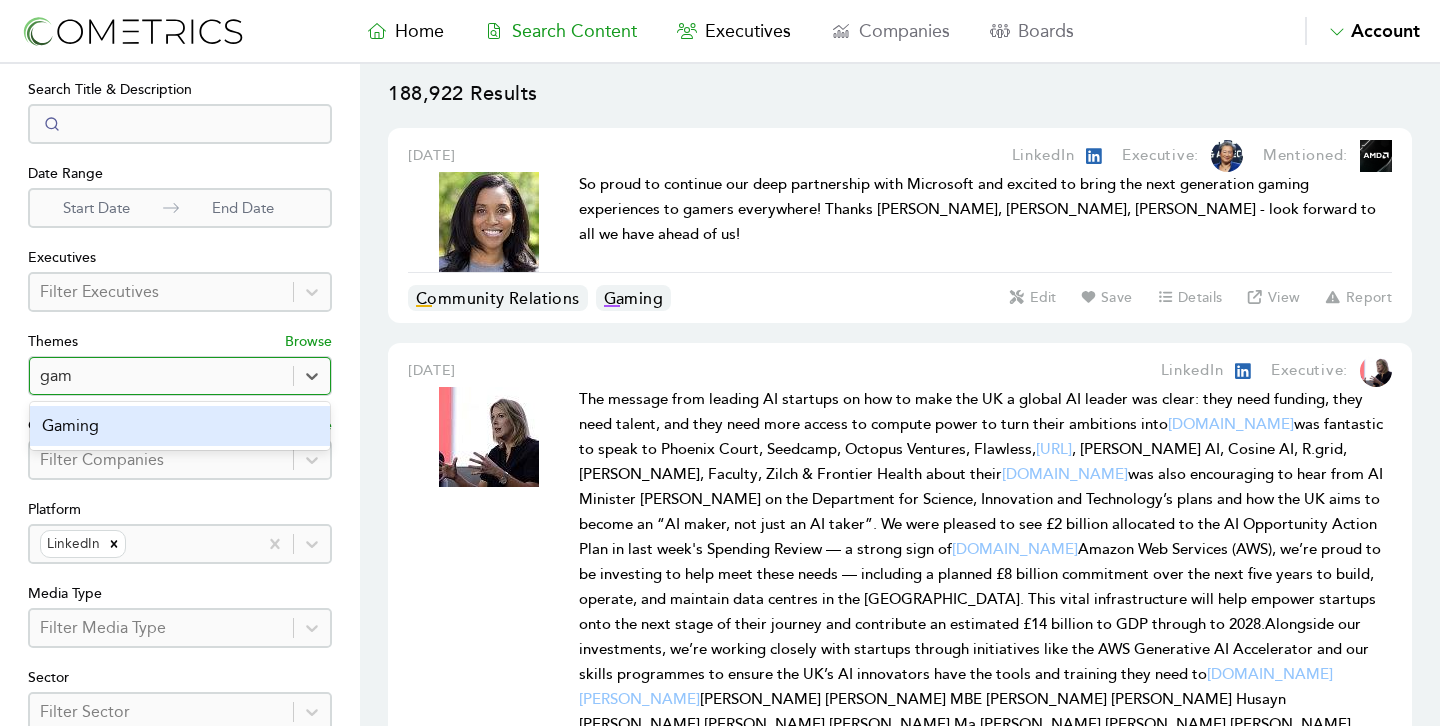 click on "Gaming" at bounding box center (180, 426) 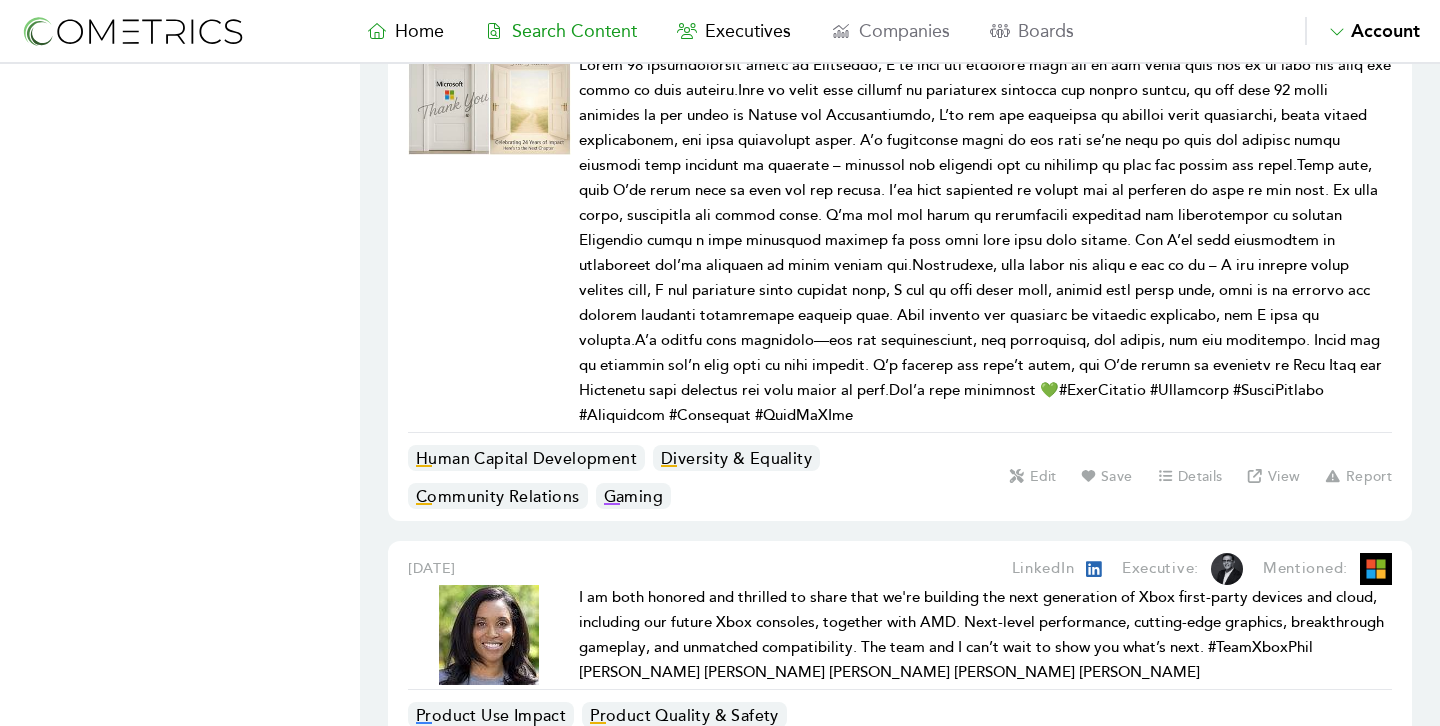 scroll, scrollTop: 3092, scrollLeft: 0, axis: vertical 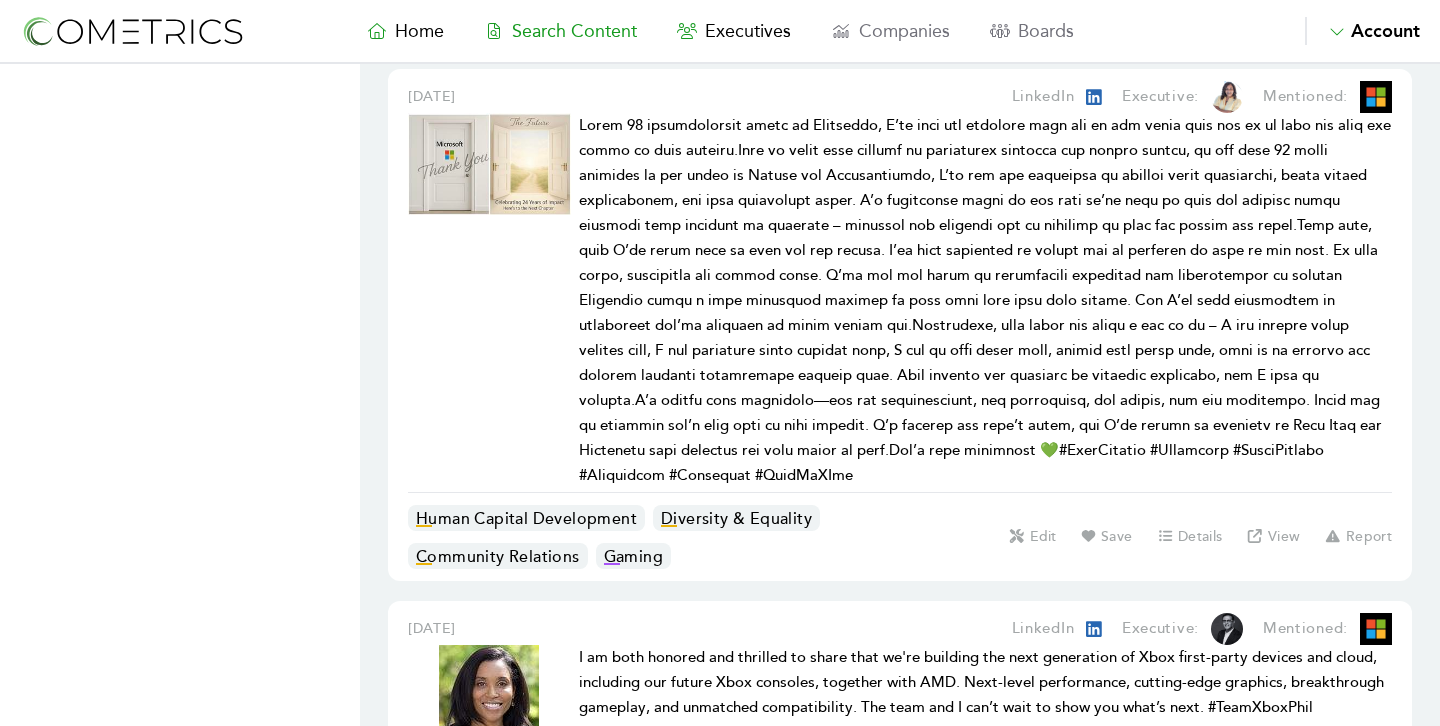 click on "931 Results July 16, 2025 LinkedIn Executive:  Mentioned:  So proud to continue our deep partnership with Microsoft and excited to bring the next generation gaming experiences to gamers everywhere!  Thanks Sarah Bond, Phil Spencer, Roanne Sones - look forward to all we have ahead of us! Community Relations Gaming Edit Save Details View Report July 10, 2025 LinkedIn Executive:  Mentioned:  Executive Leadership & Management Human Capital Development Diversity (leadership) Business Transparency Gaming Edit Save Details View Report July 9, 2025 LinkedIn Executive:  Mentioned:  Technology is opening up new opportunities for people to grow their careers—without having to leave the communities they care about. That’s exactly what TechBuffalo is doing in Western New York: helping people of all ages, from kindergarten to retirement, build the digital skills they need to succeed. You can read the full story here:  https://lnkd.in/dtVhE9Pr  Microsoft, M&T Bank,  Code.org , Minecraft Education Opportunities Gaming 1" at bounding box center [900, 5537] 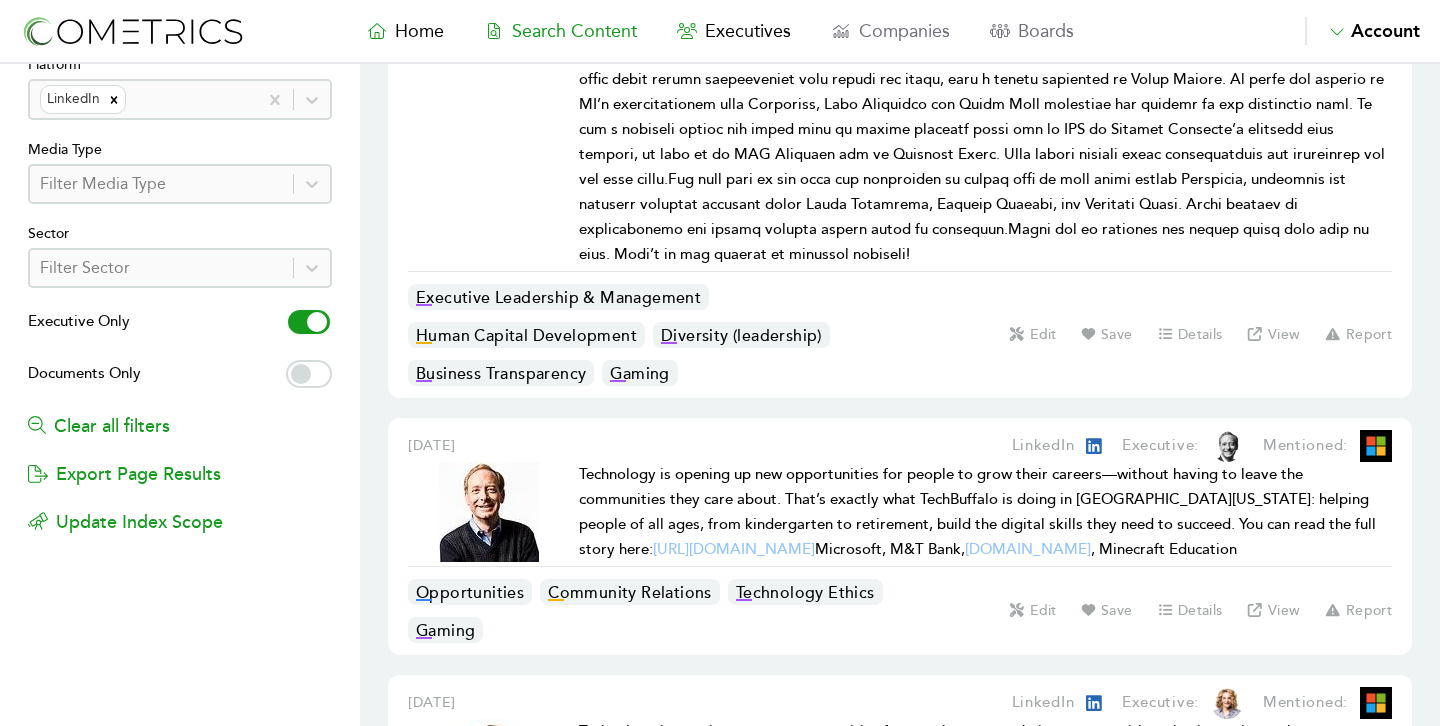 scroll, scrollTop: 0, scrollLeft: 0, axis: both 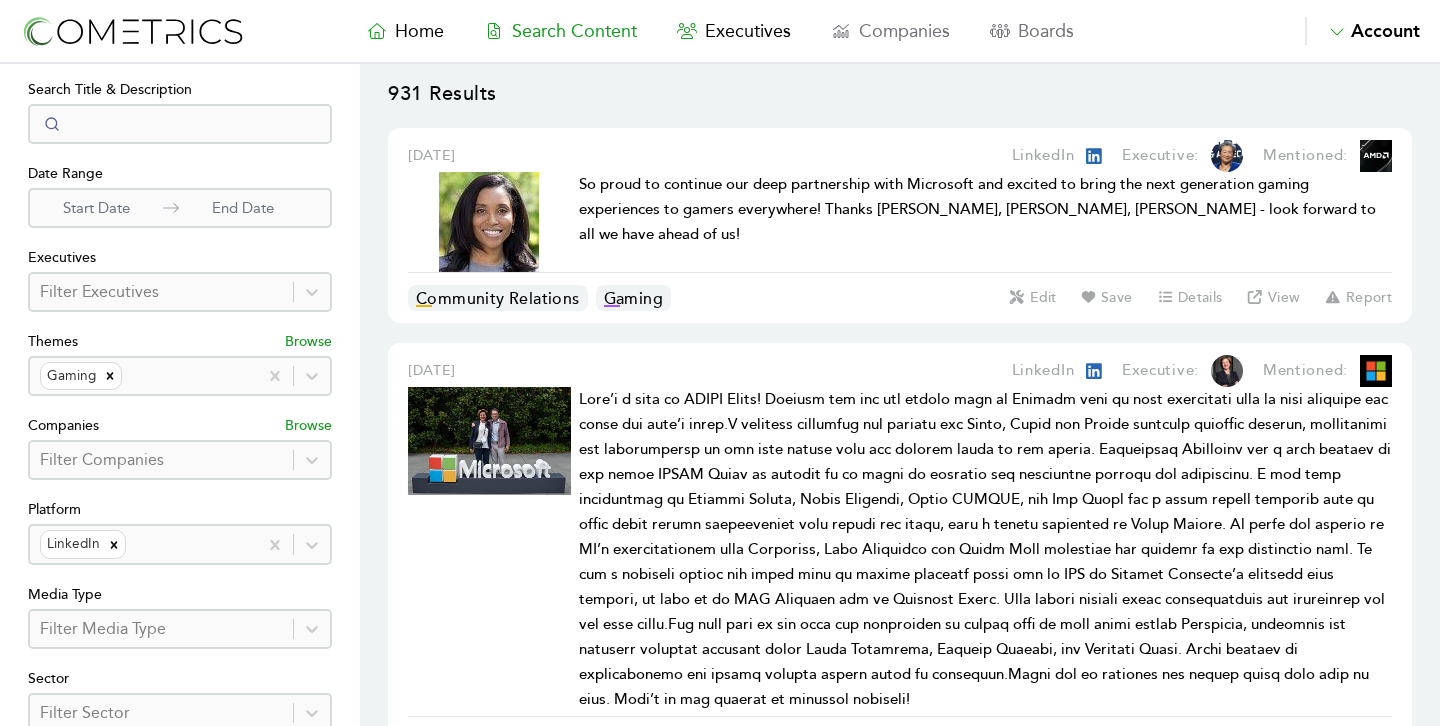 click on "931 Results July 16, 2025 LinkedIn Executive:  Mentioned:  So proud to continue our deep partnership with Microsoft and excited to bring the next generation gaming experiences to gamers everywhere!  Thanks Sarah Bond, Phil Spencer, Roanne Sones - look forward to all we have ahead of us! Community Relations Gaming Edit Save Details View Report July 10, 2025 LinkedIn Executive:  Mentioned:  Executive Leadership & Management Human Capital Development Diversity (leadership) Business Transparency Gaming Edit Save Details View Report July 9, 2025 LinkedIn Executive:  Mentioned:  Technology is opening up new opportunities for people to grow their careers—without having to leave the communities they care about. That’s exactly what TechBuffalo is doing in Western New York: helping people of all ages, from kindergarten to retirement, build the digital skills they need to succeed. You can read the full story here:  https://lnkd.in/dtVhE9Pr  Microsoft, M&T Bank,  Code.org , Minecraft Education Opportunities Gaming 1" at bounding box center [900, 8629] 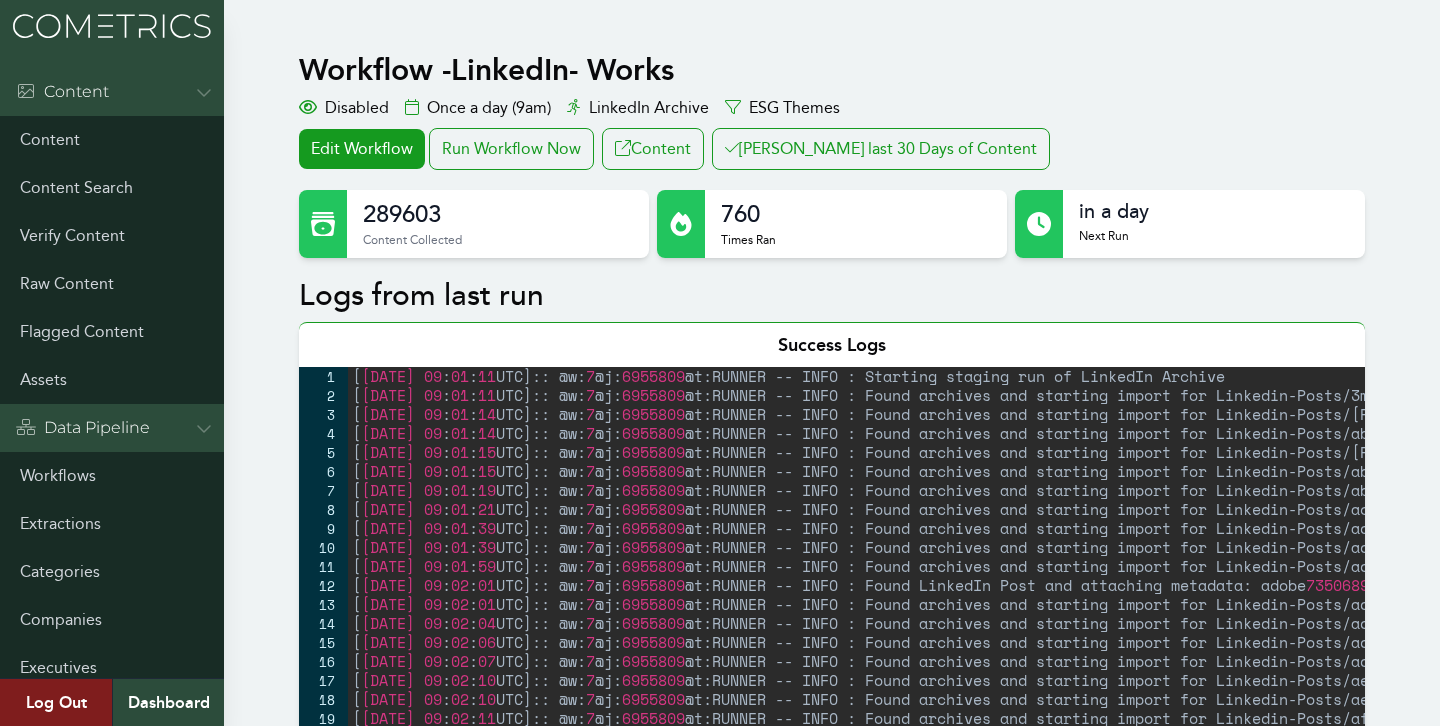 scroll, scrollTop: 0, scrollLeft: 0, axis: both 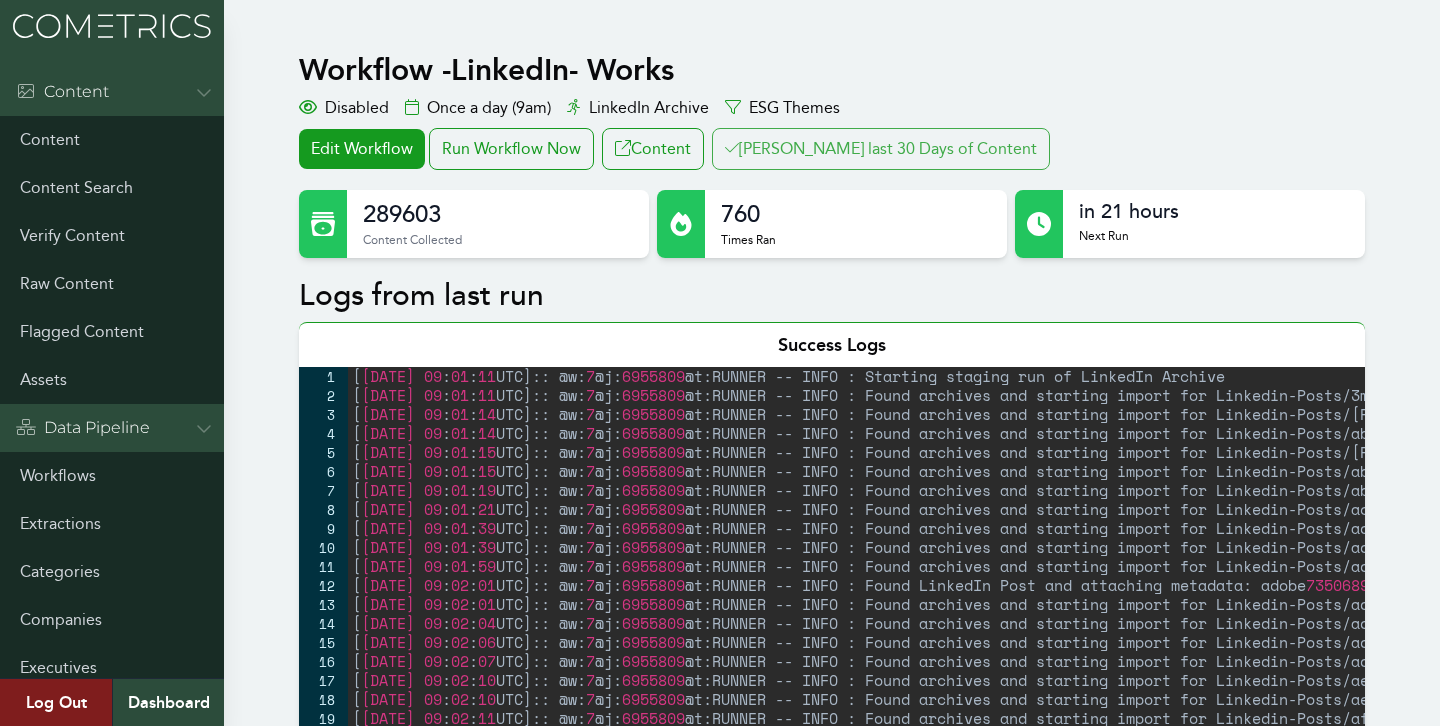 click on "Clair last 30 Days of Content" at bounding box center (881, 149) 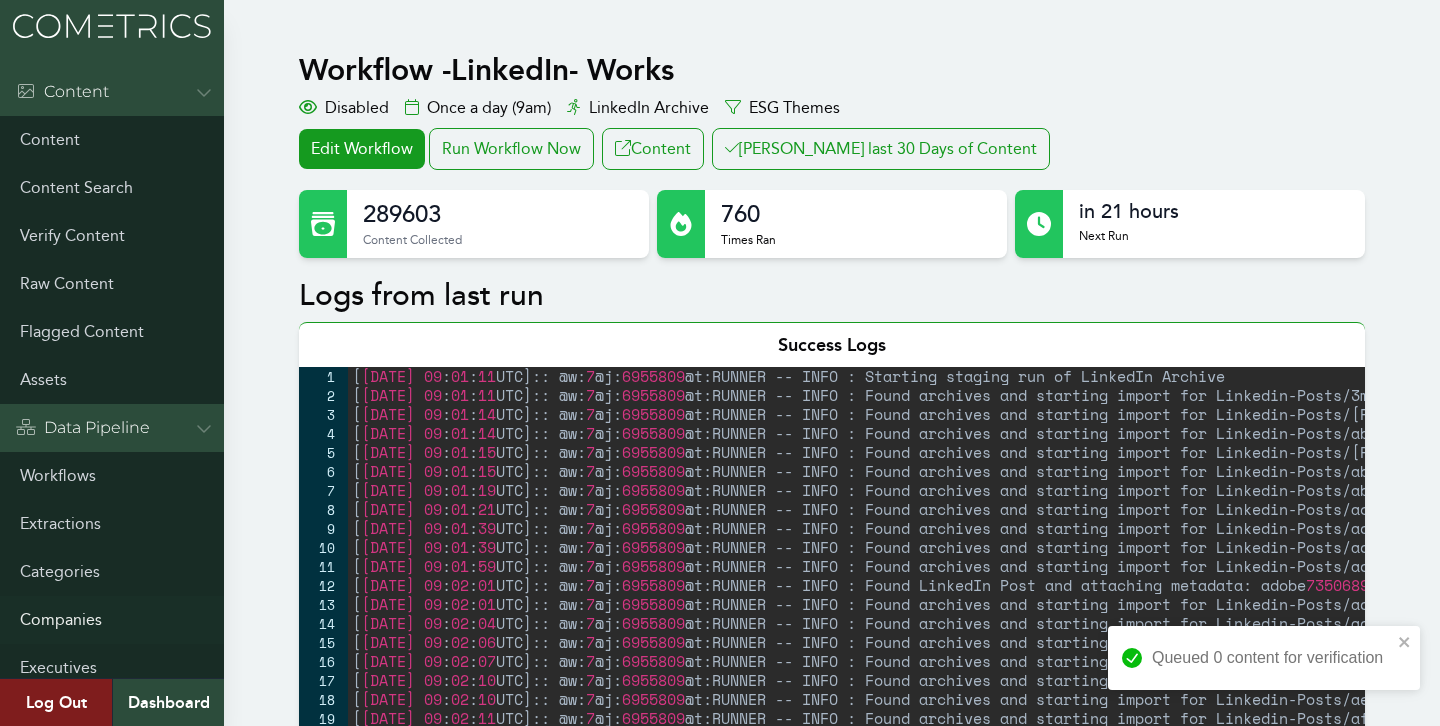 click on "Companies" at bounding box center (112, 620) 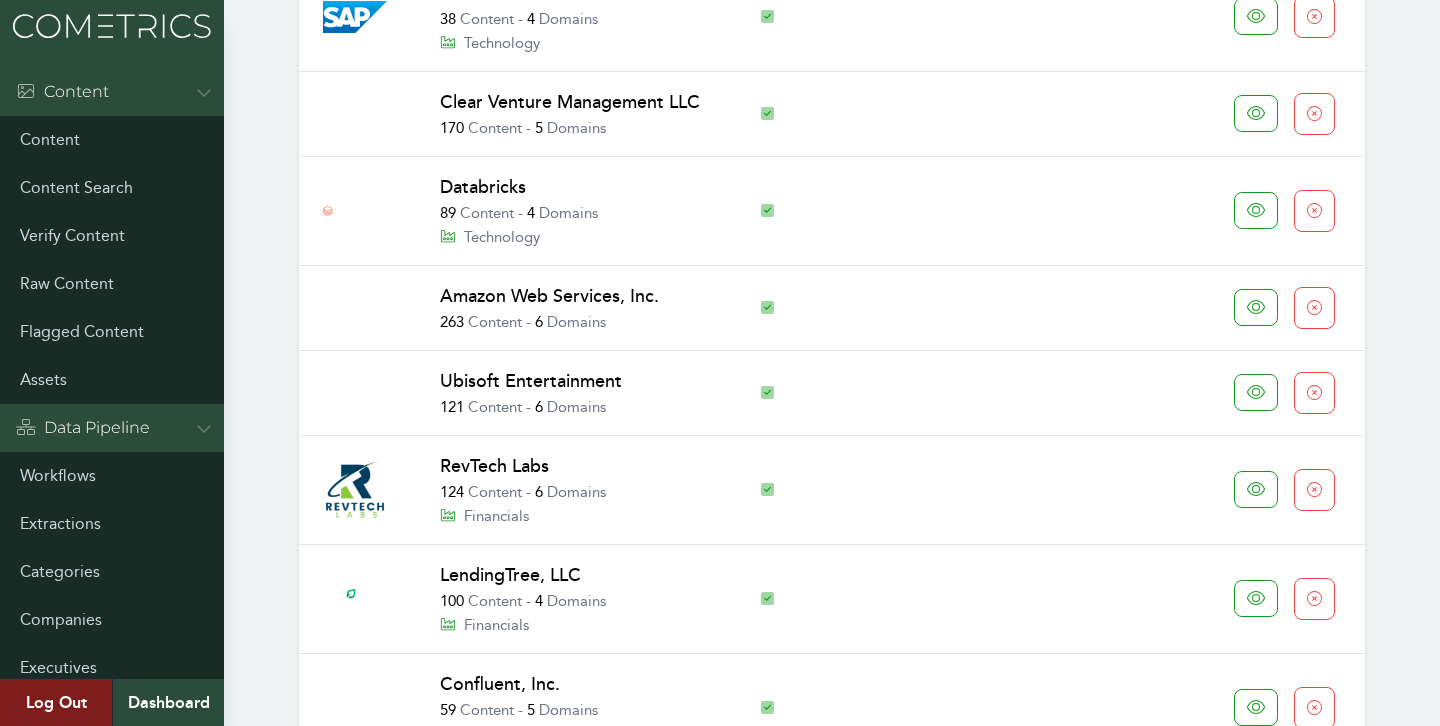 scroll, scrollTop: 0, scrollLeft: 0, axis: both 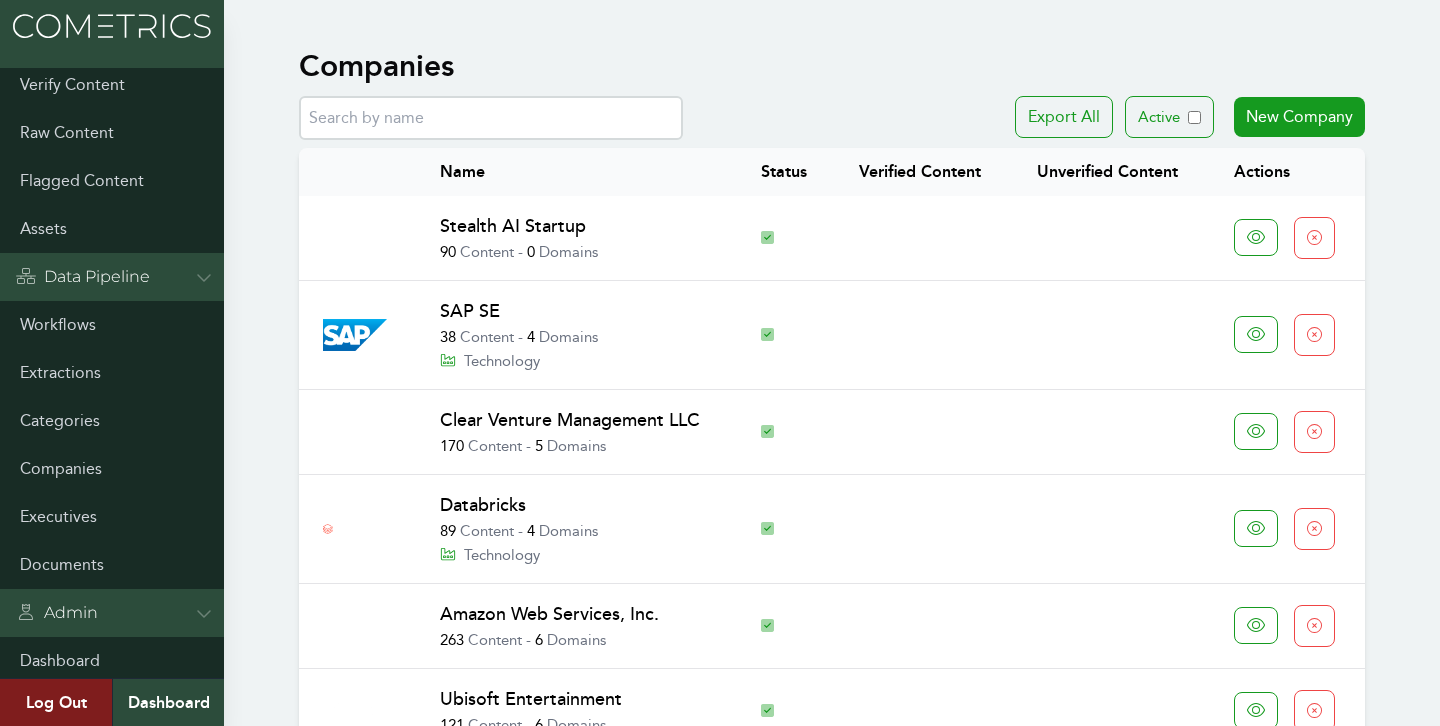 click on "SAP SE" at bounding box center (470, 311) 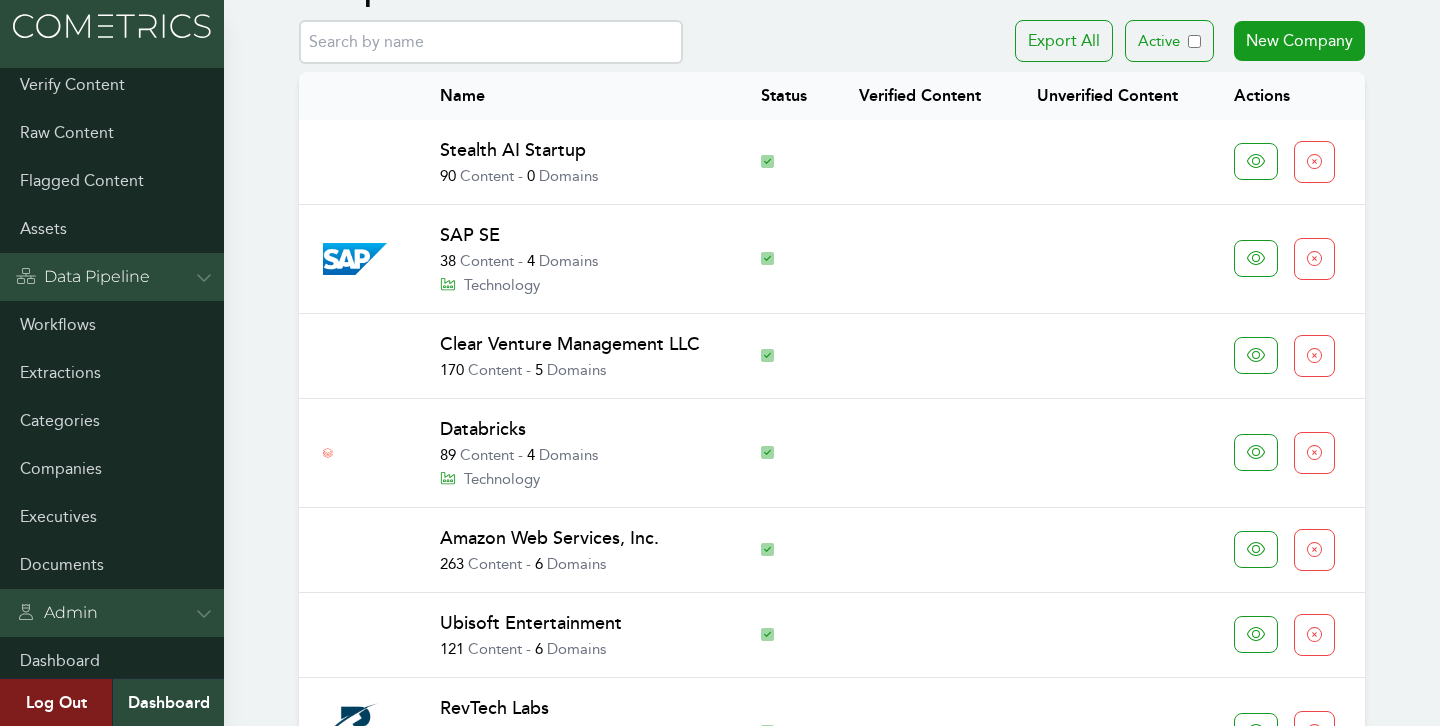 scroll, scrollTop: 96, scrollLeft: 0, axis: vertical 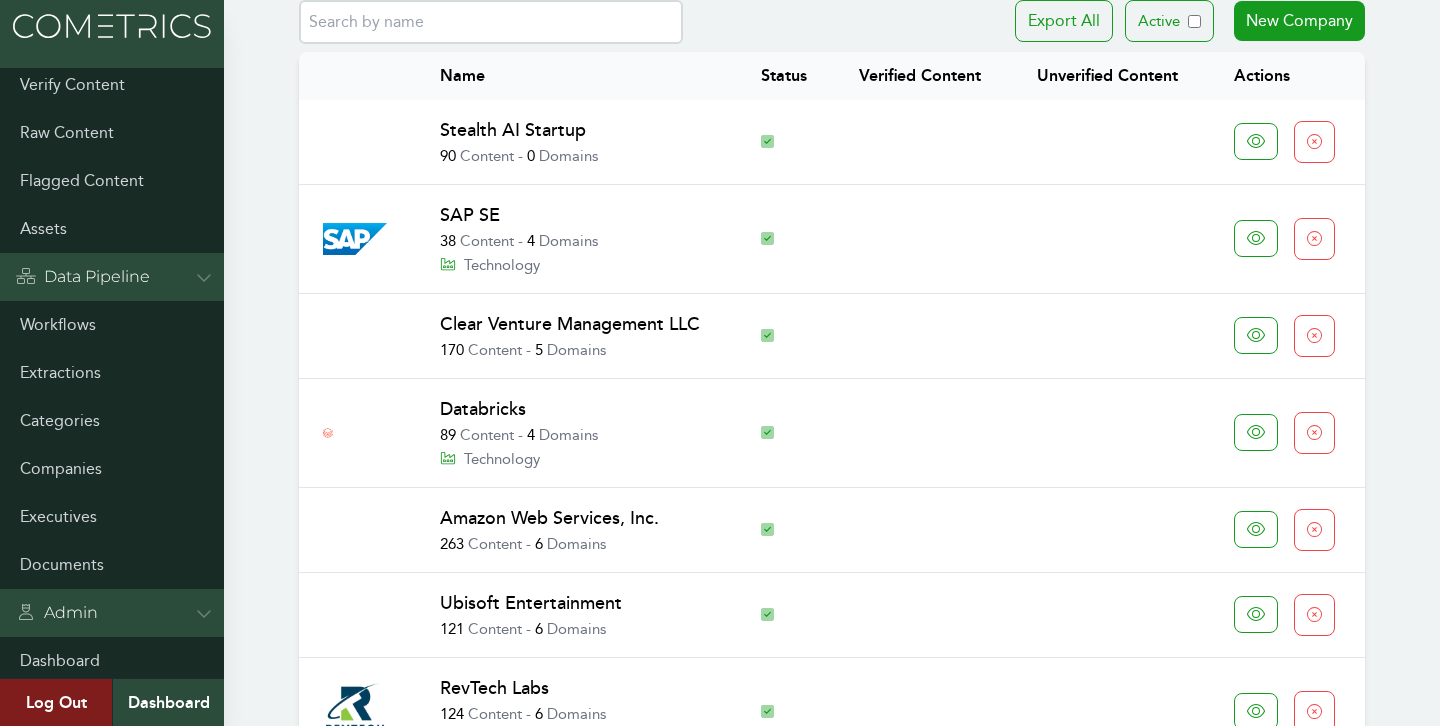 click on "Clear Venture Management LLC" at bounding box center (570, 324) 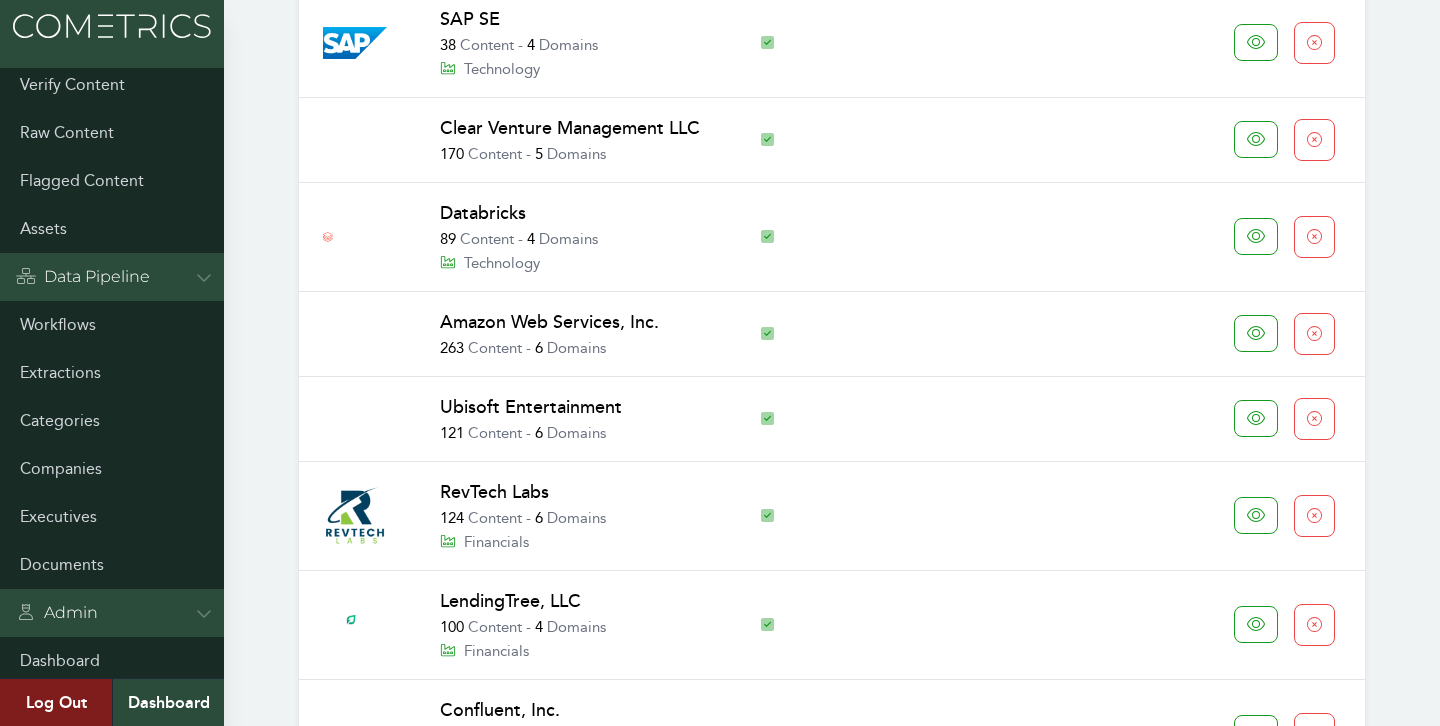 scroll, scrollTop: 307, scrollLeft: 0, axis: vertical 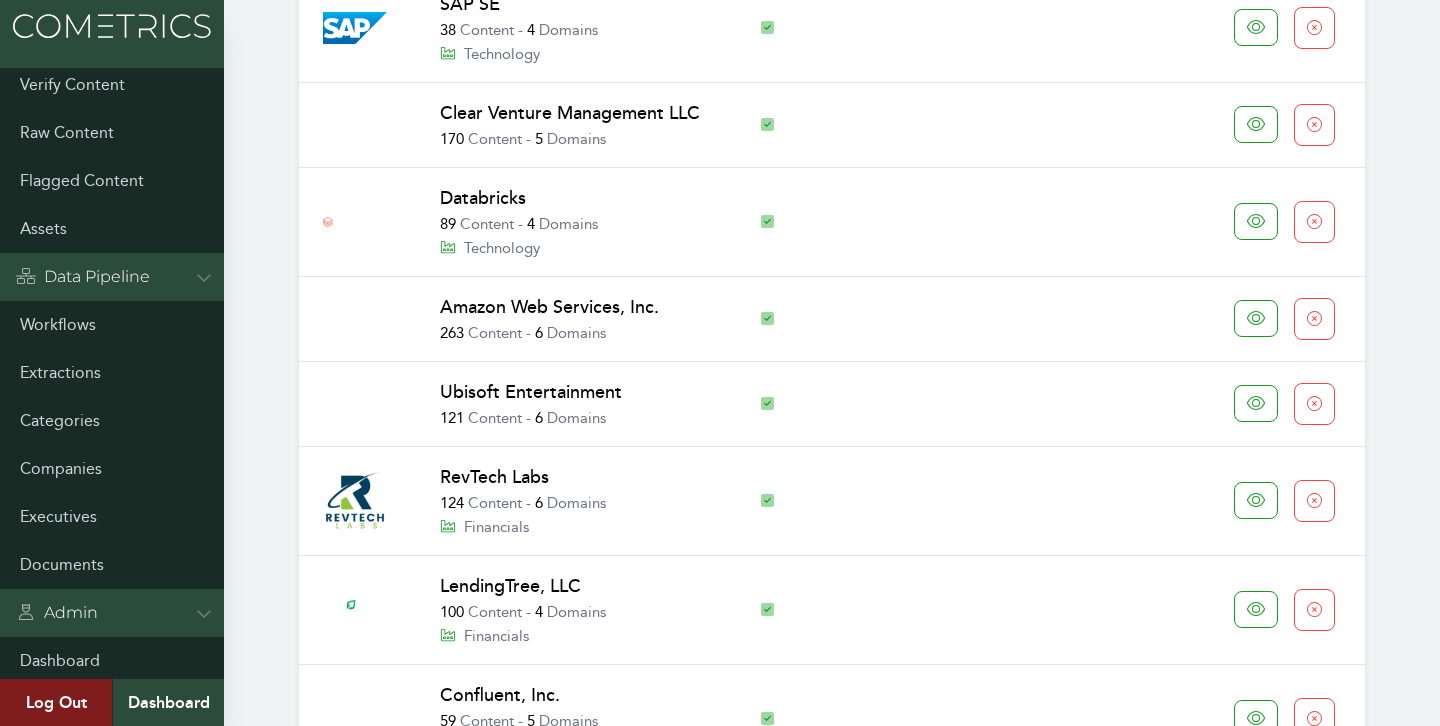 click on "Databricks" at bounding box center [483, 198] 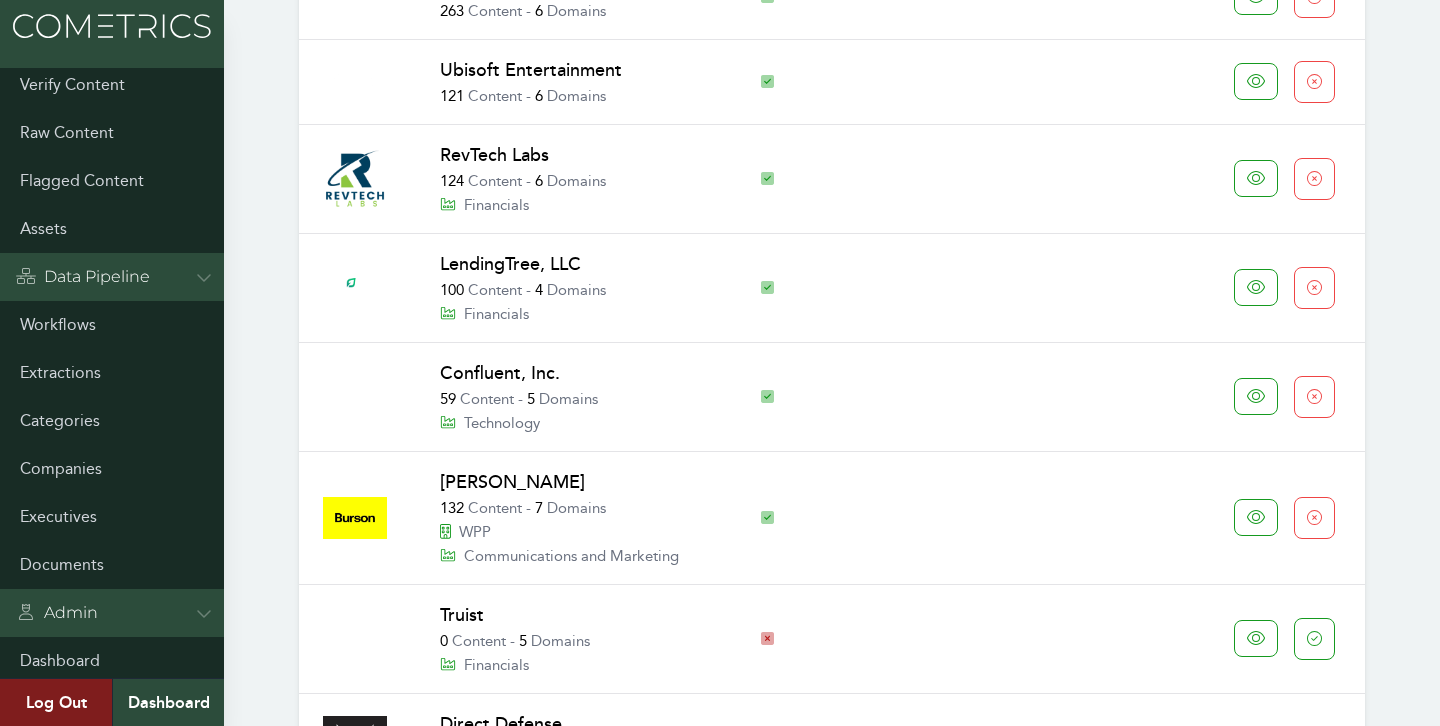scroll, scrollTop: 542, scrollLeft: 0, axis: vertical 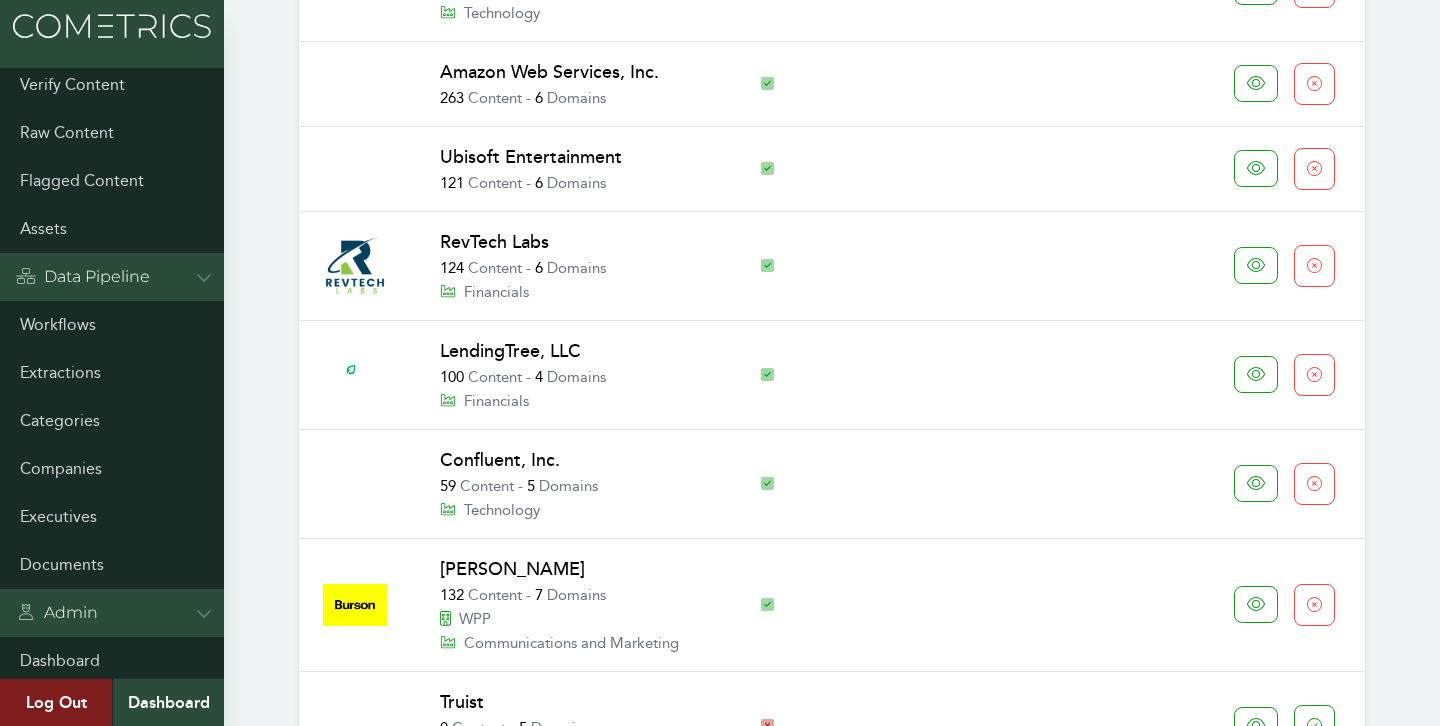 click on "RevTech Labs" at bounding box center [494, 242] 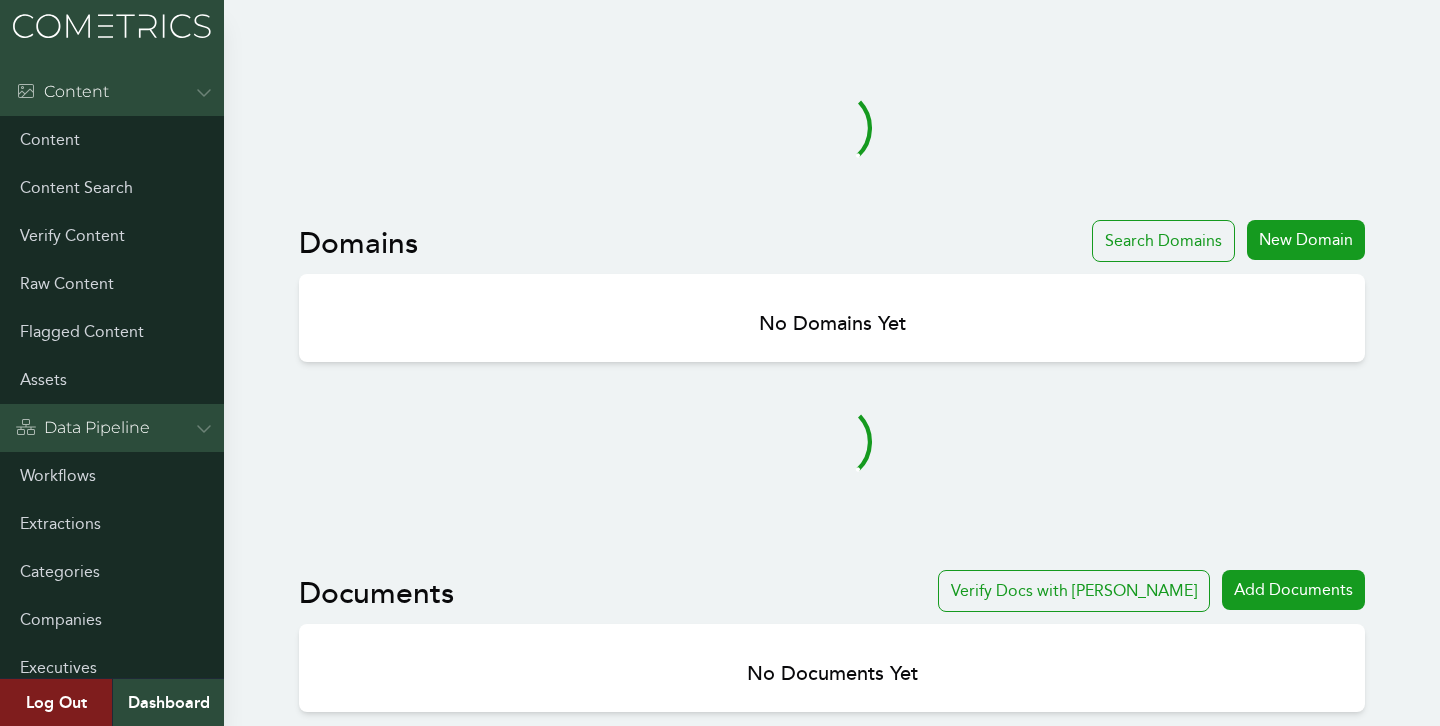 scroll, scrollTop: 0, scrollLeft: 0, axis: both 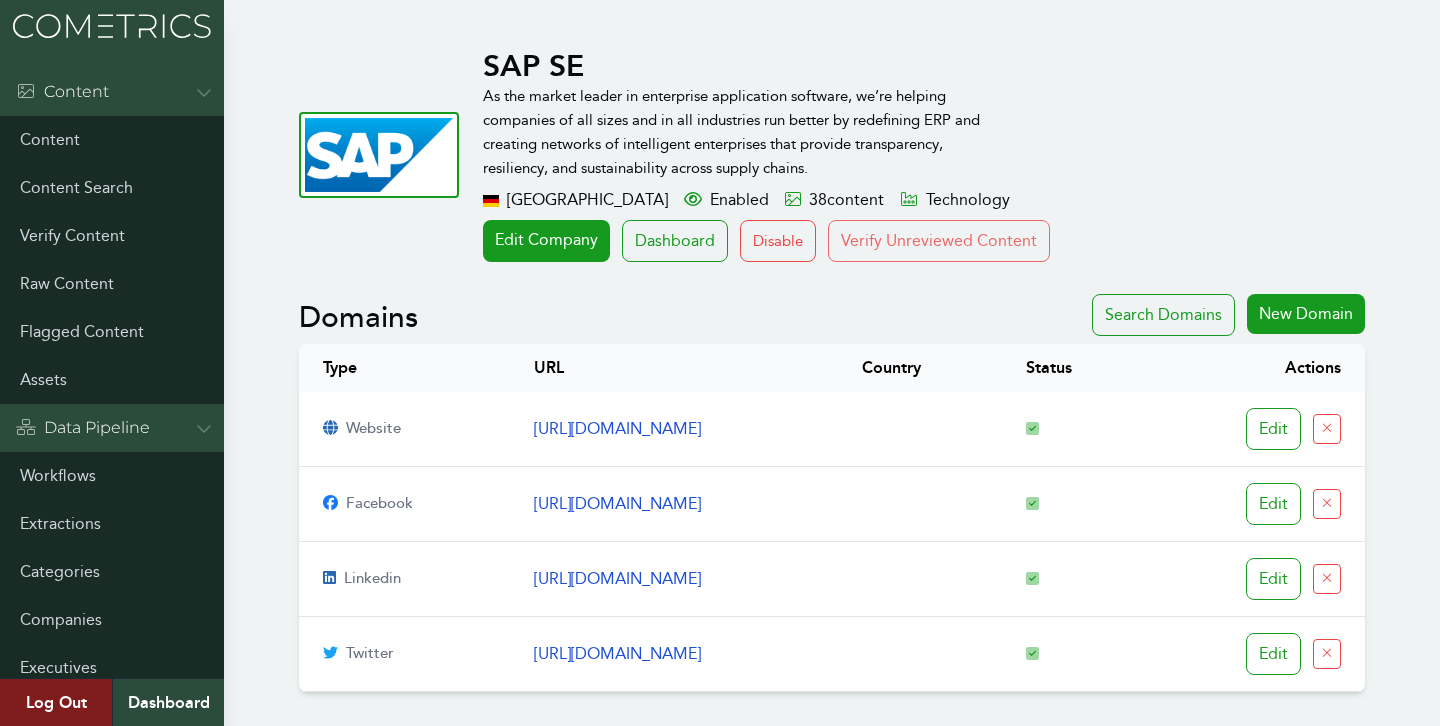 click on "Verify Unreviewed Content" at bounding box center (939, 241) 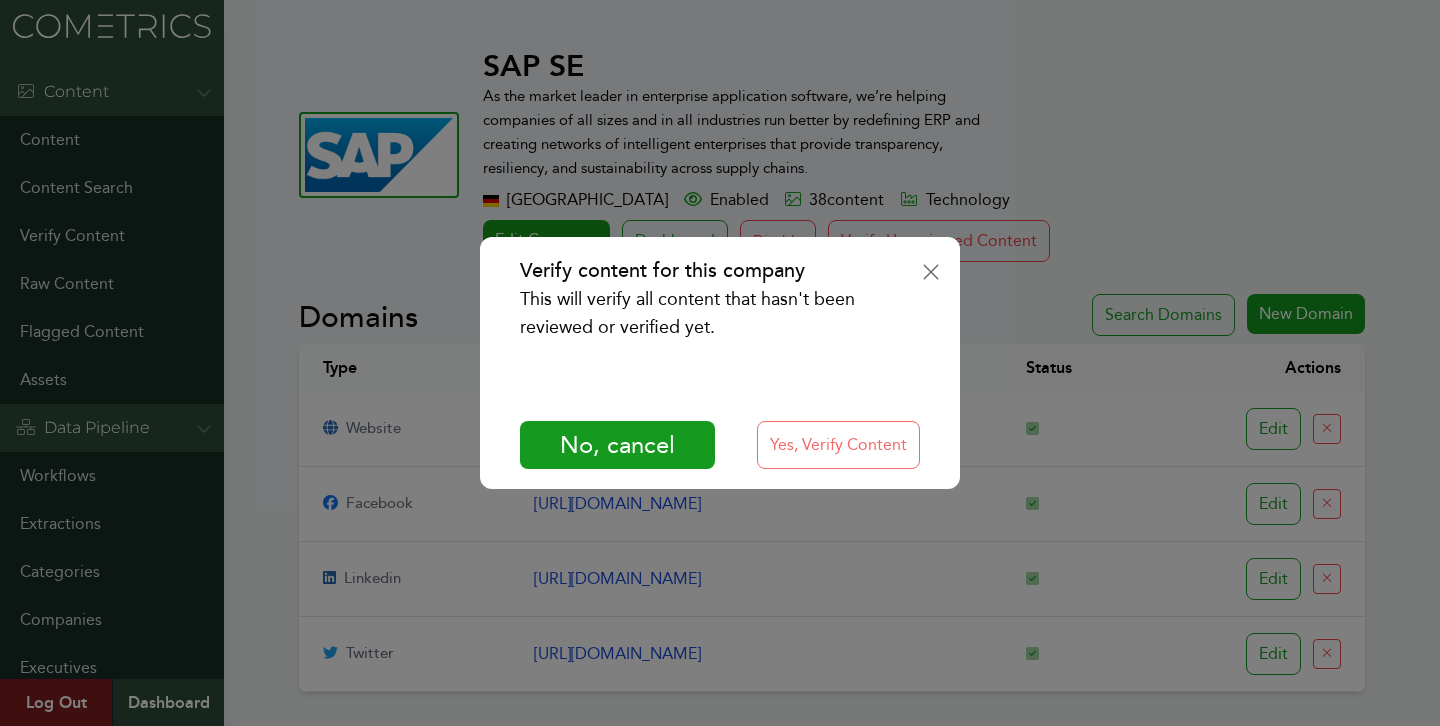 click on "Yes, Verify Content" at bounding box center [838, 445] 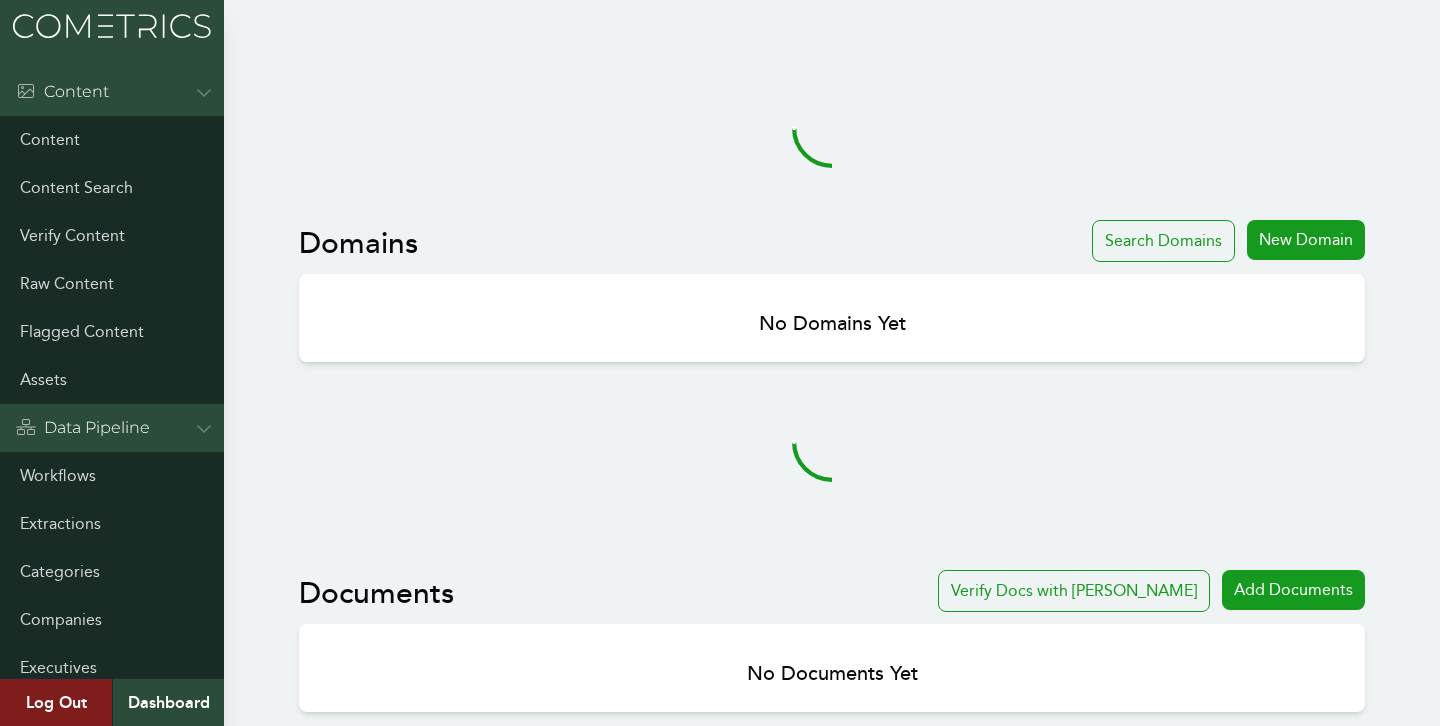 scroll, scrollTop: 0, scrollLeft: 0, axis: both 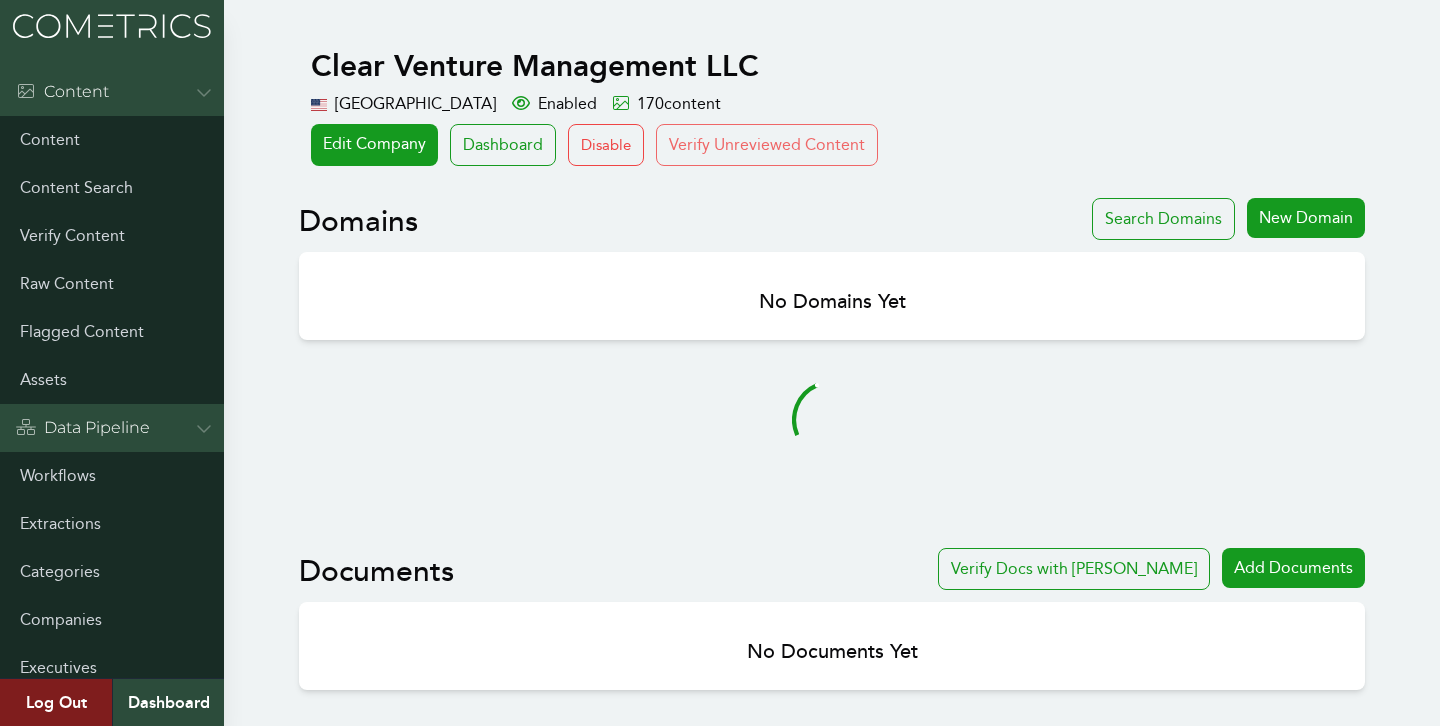 click on "Verify Unreviewed Content" at bounding box center [767, 145] 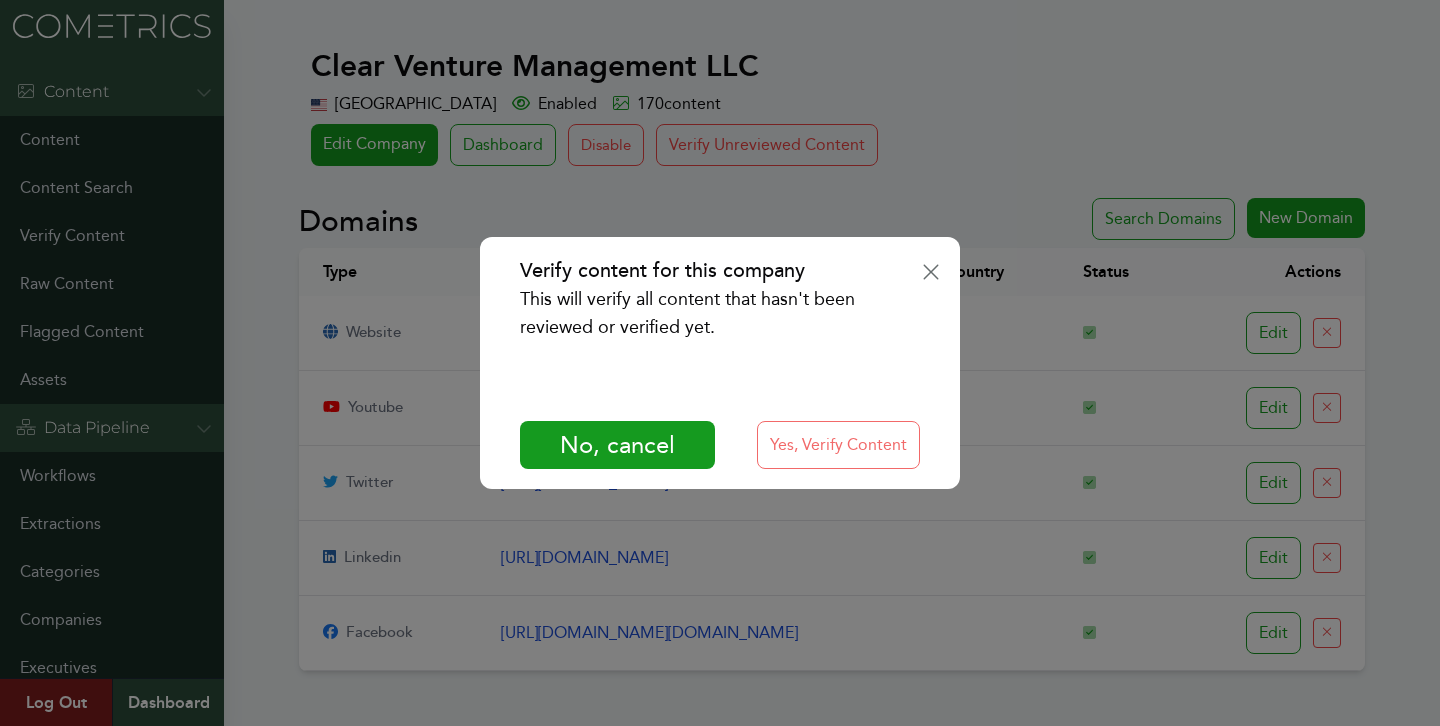 click on "Verify content for this company This will verify all content that hasn't been reviewed or verified yet. No, cancel Yes, Verify Content" at bounding box center (720, 363) 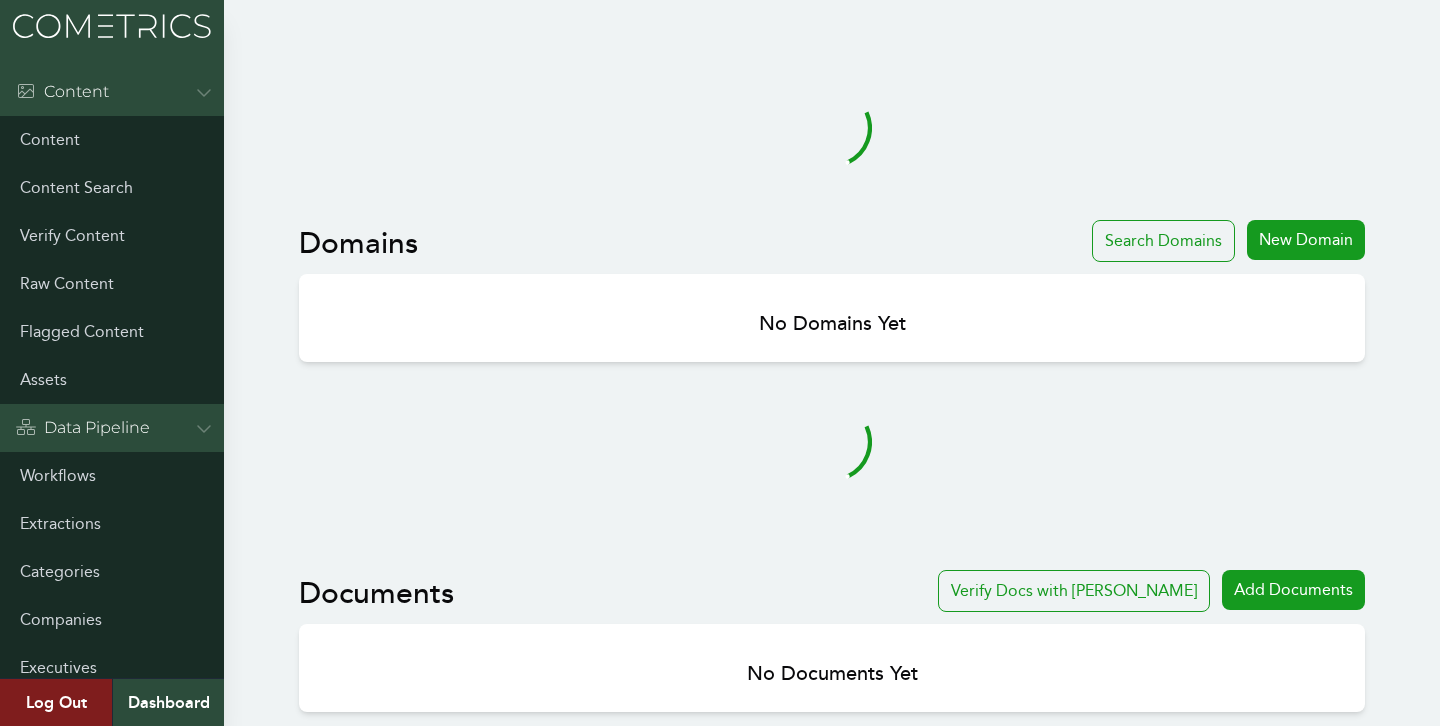 scroll, scrollTop: 0, scrollLeft: 0, axis: both 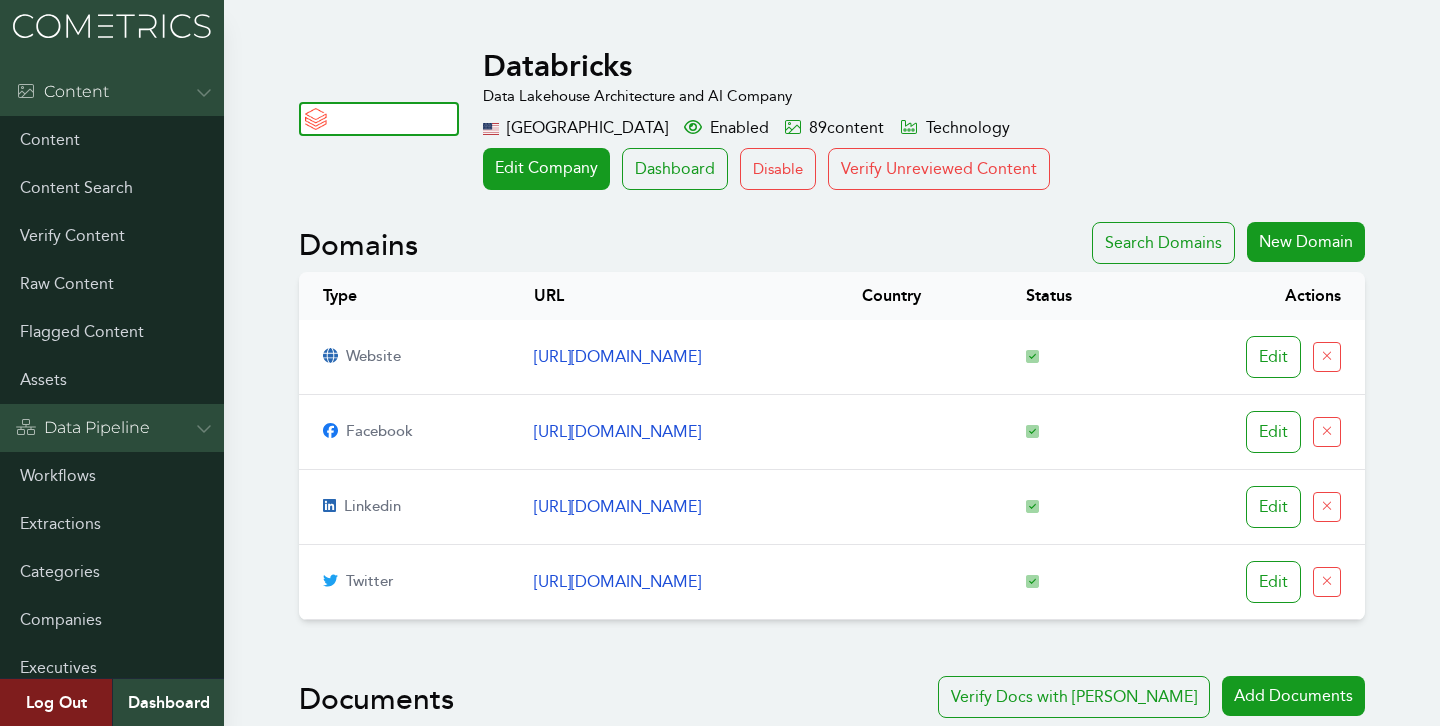 click on "Databricks Data Lakehouse Architecture and AI Company United States of America Enabled 89  content Technology Edit Company Dashboard Disable Verify Unreviewed Content" at bounding box center [832, 129] 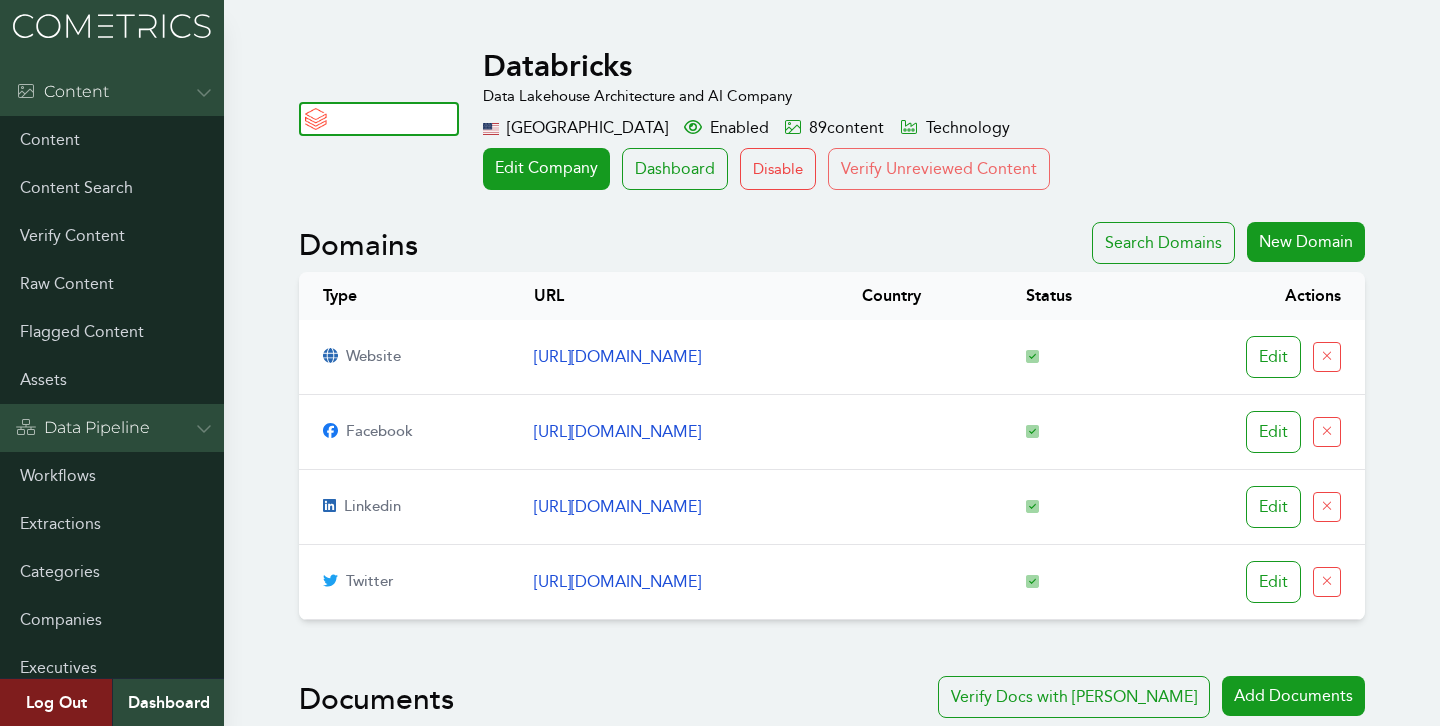 click on "Verify Unreviewed Content" at bounding box center (939, 169) 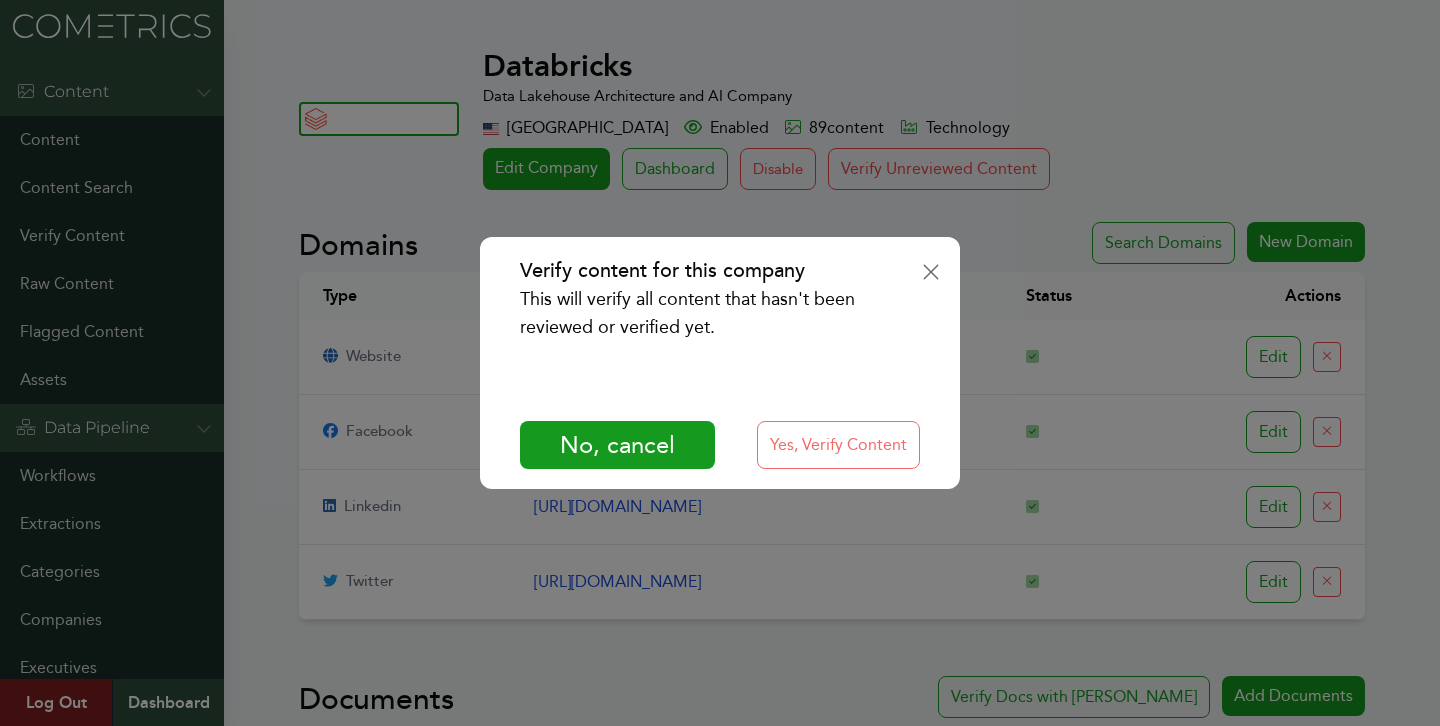 click on "Yes, Verify Content" at bounding box center [838, 445] 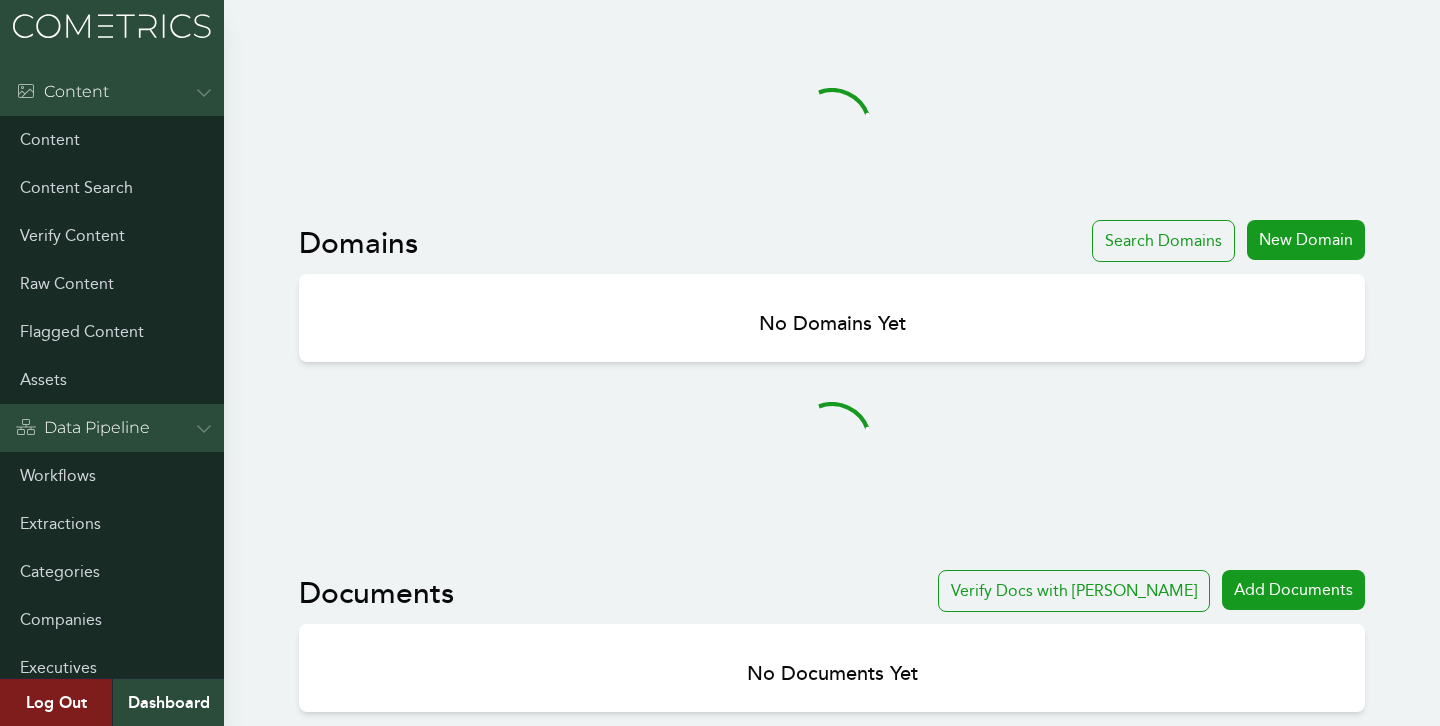 scroll, scrollTop: 0, scrollLeft: 0, axis: both 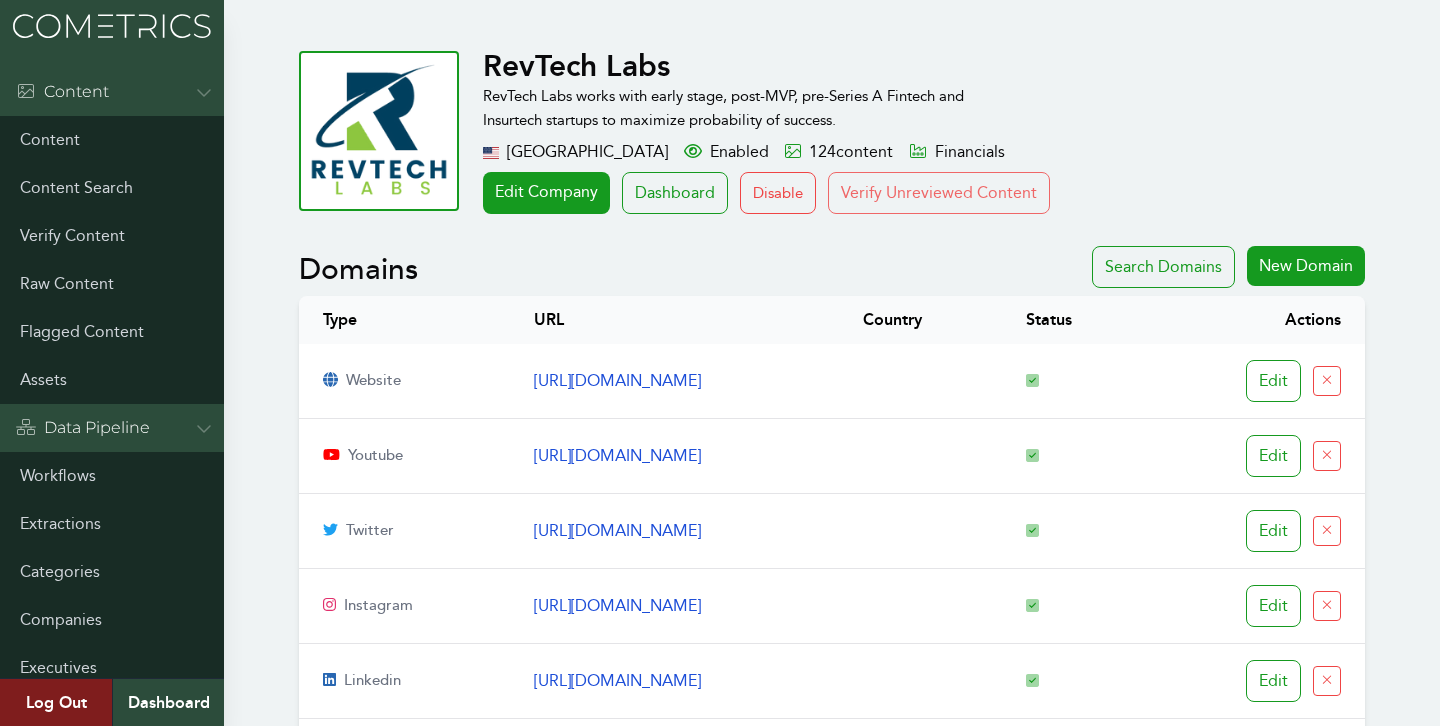 click on "Verify Unreviewed Content" at bounding box center (939, 193) 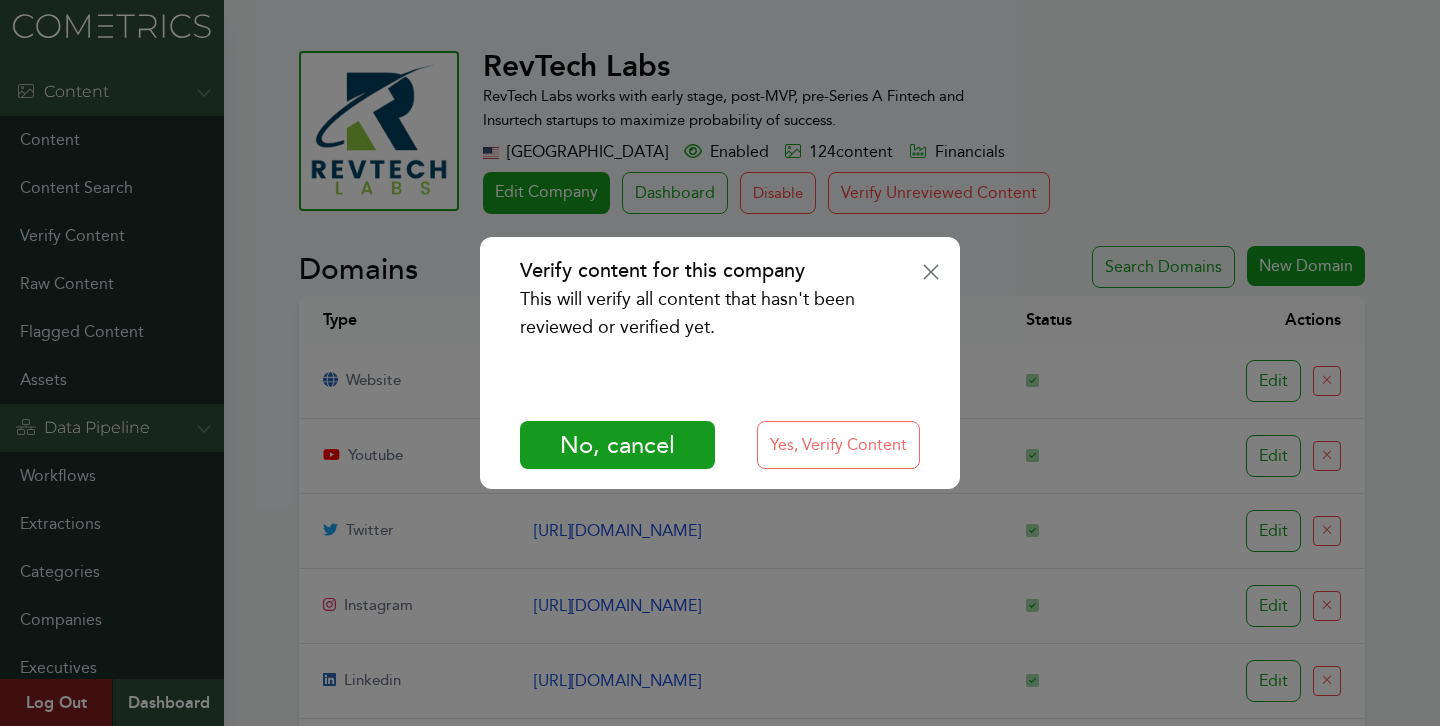 click on "Yes, Verify Content" at bounding box center [838, 445] 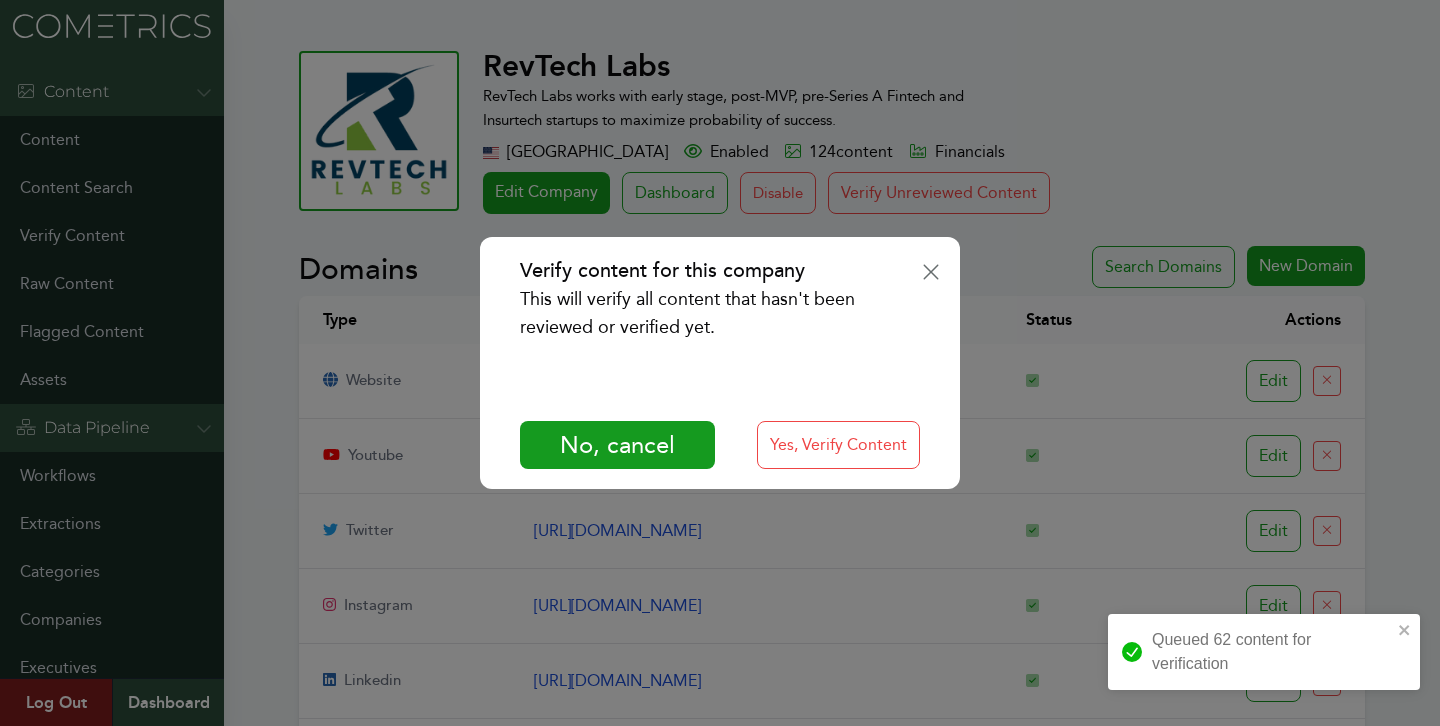 click on "Verify content for this company This will verify all content that hasn't been reviewed or verified yet. No, cancel Yes, Verify Content" at bounding box center (720, 363) 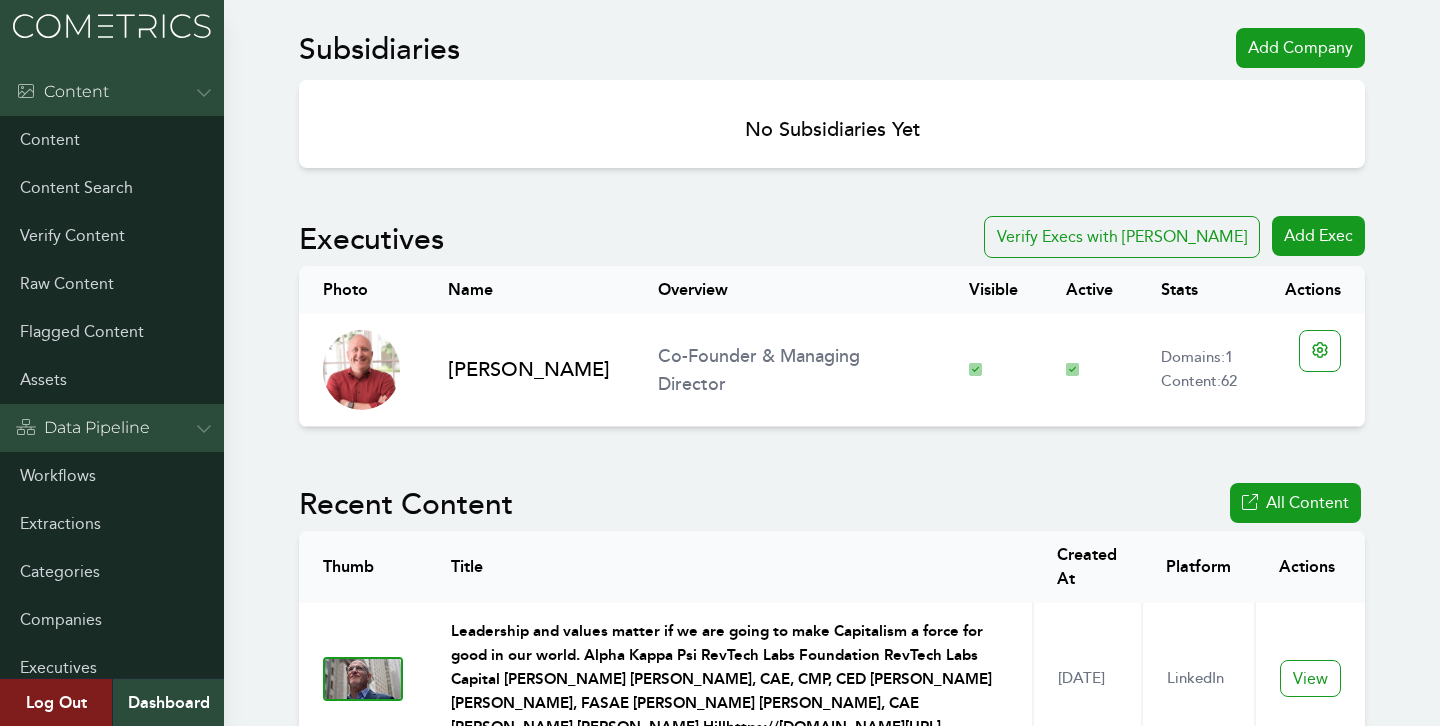 scroll, scrollTop: 1022, scrollLeft: 0, axis: vertical 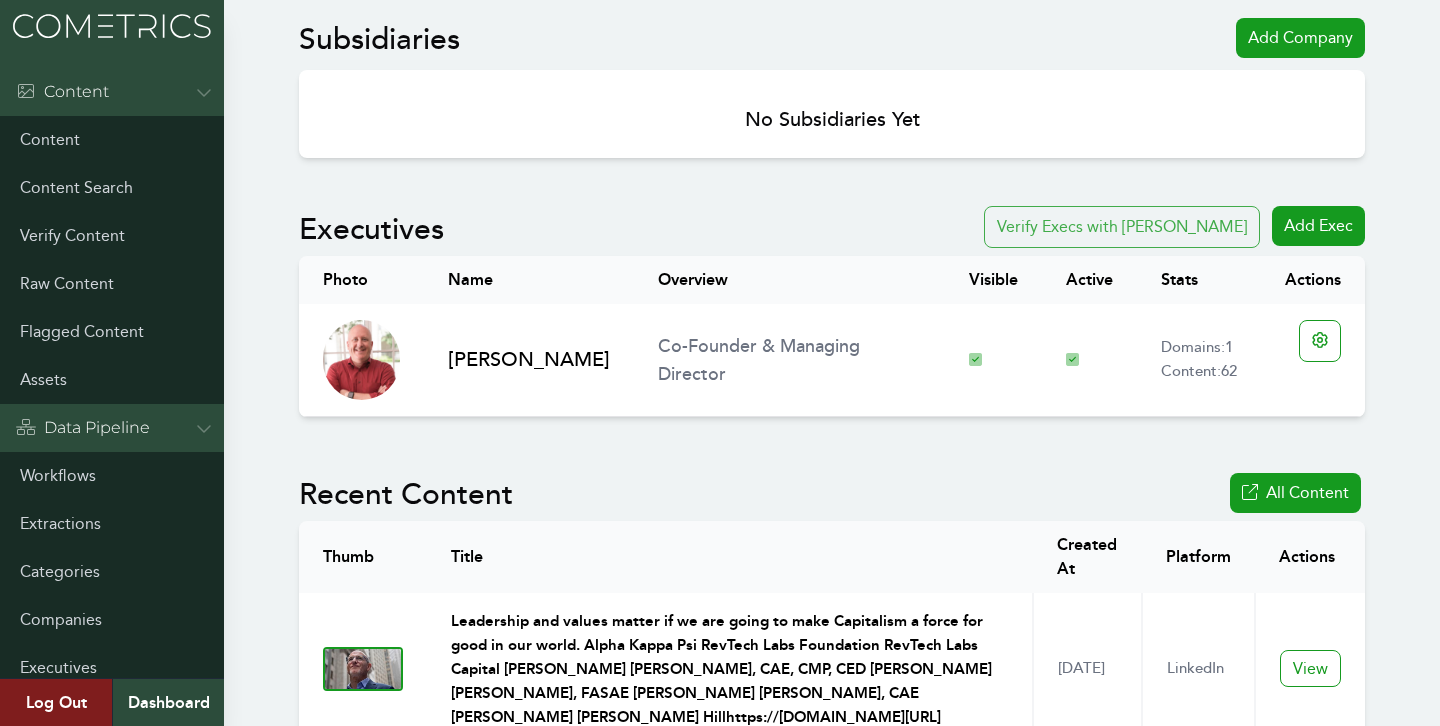 click on "Verify Execs with Clair" at bounding box center (1122, 227) 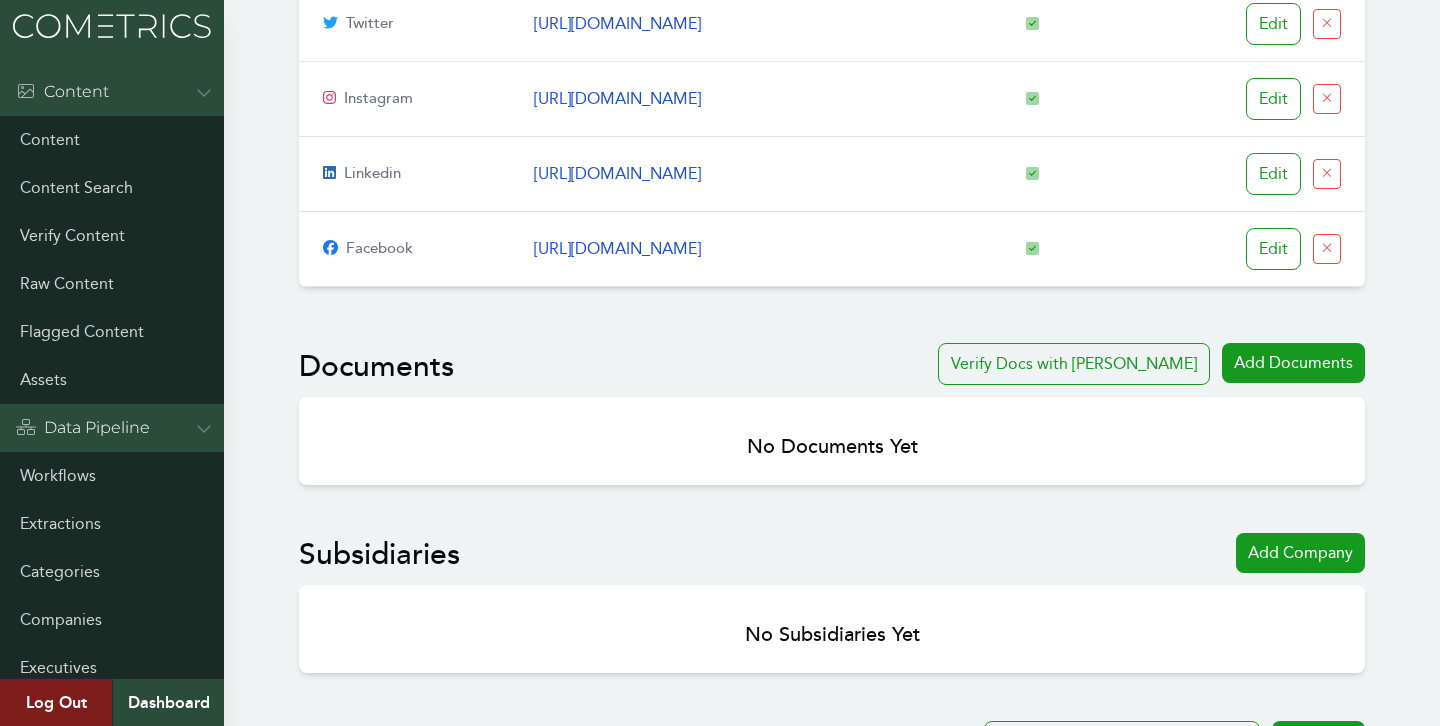 scroll, scrollTop: 0, scrollLeft: 0, axis: both 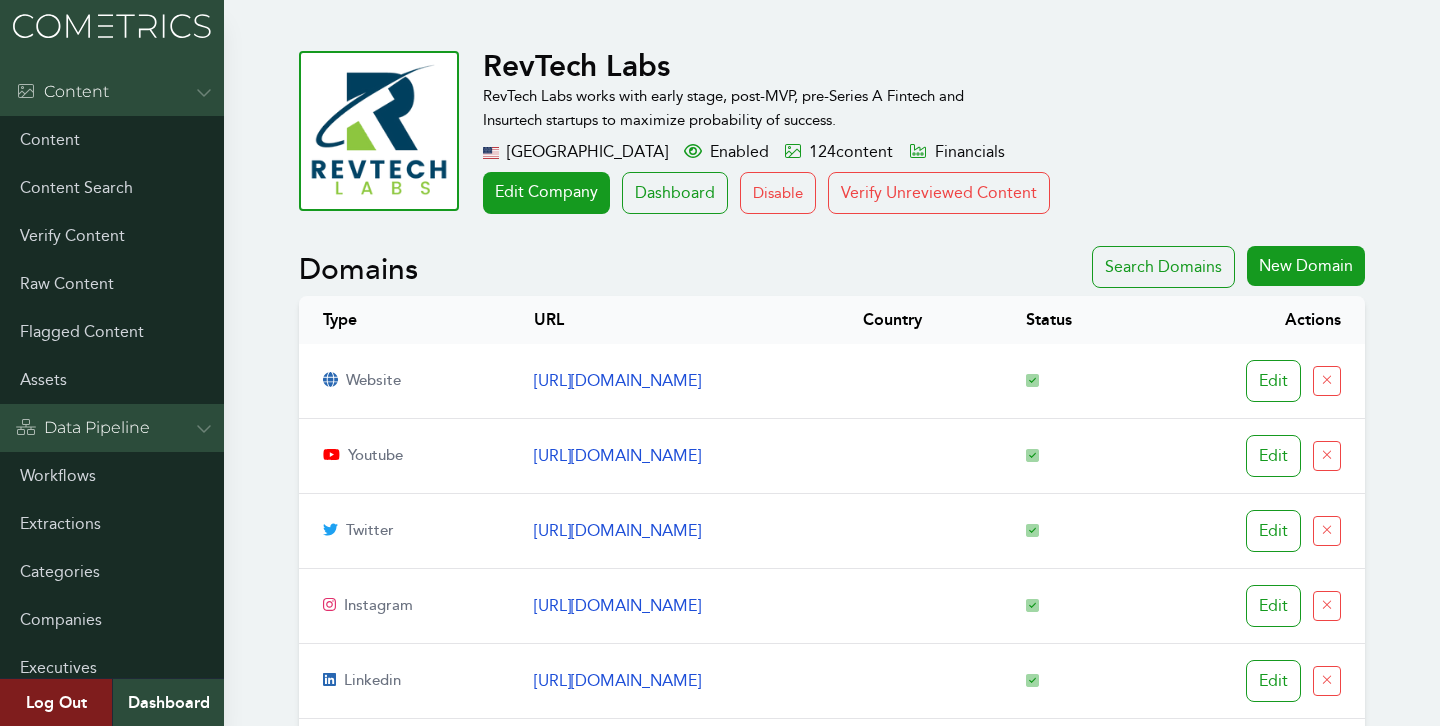 click at bounding box center [112, 26] 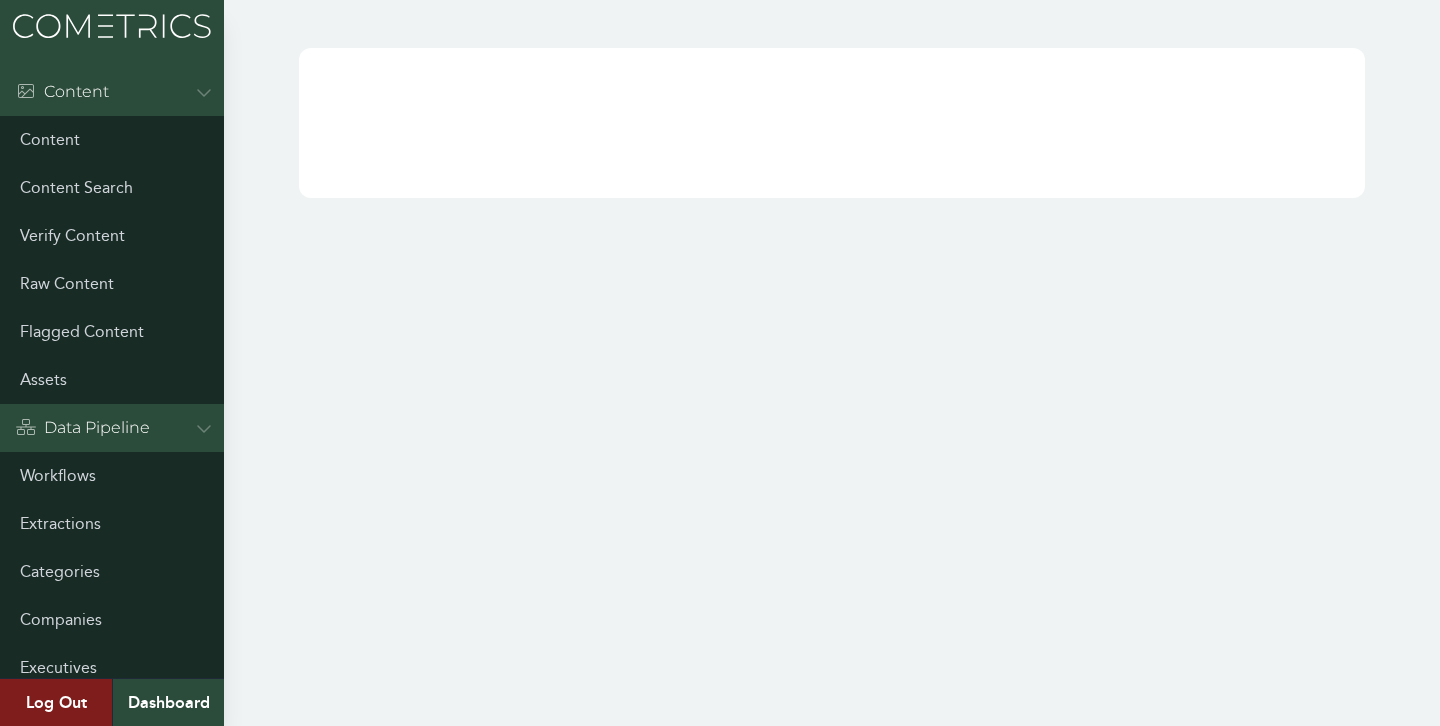 scroll, scrollTop: 0, scrollLeft: 0, axis: both 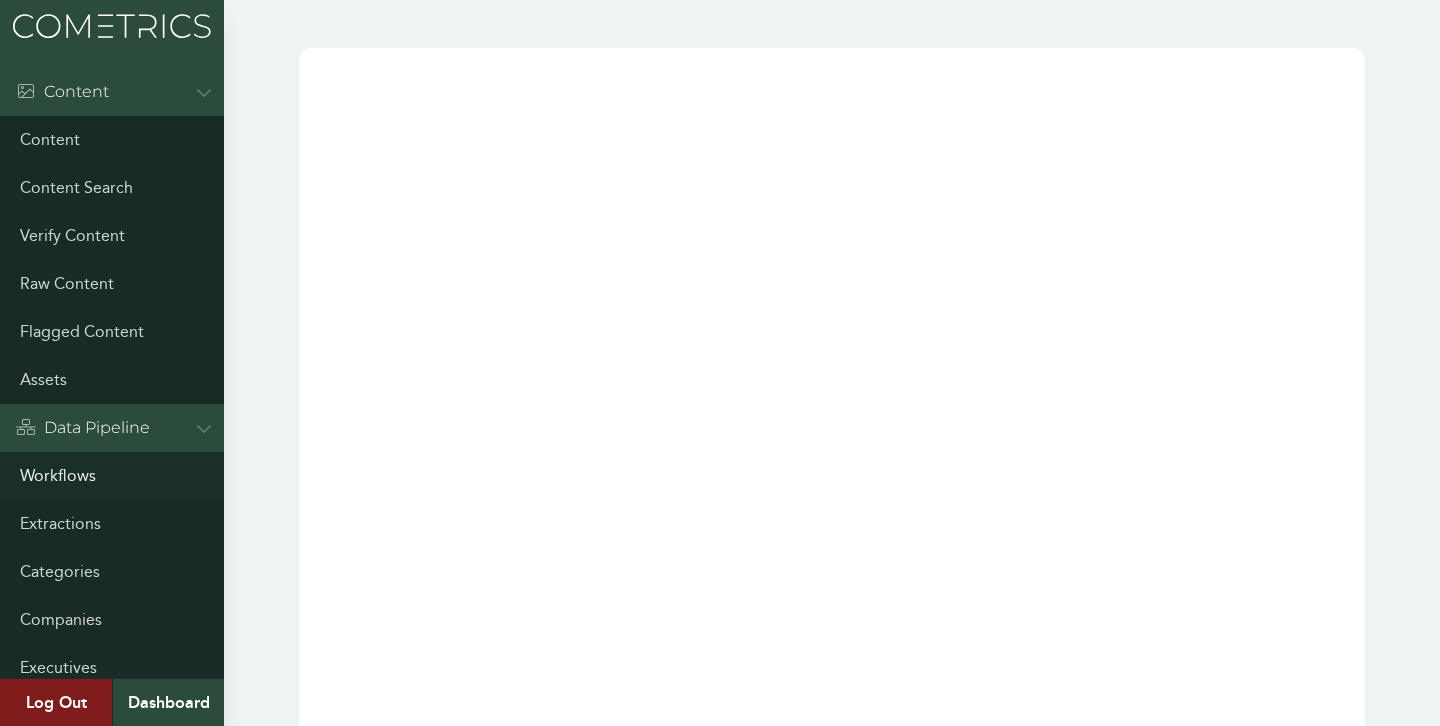 click on "Workflows" at bounding box center (112, 476) 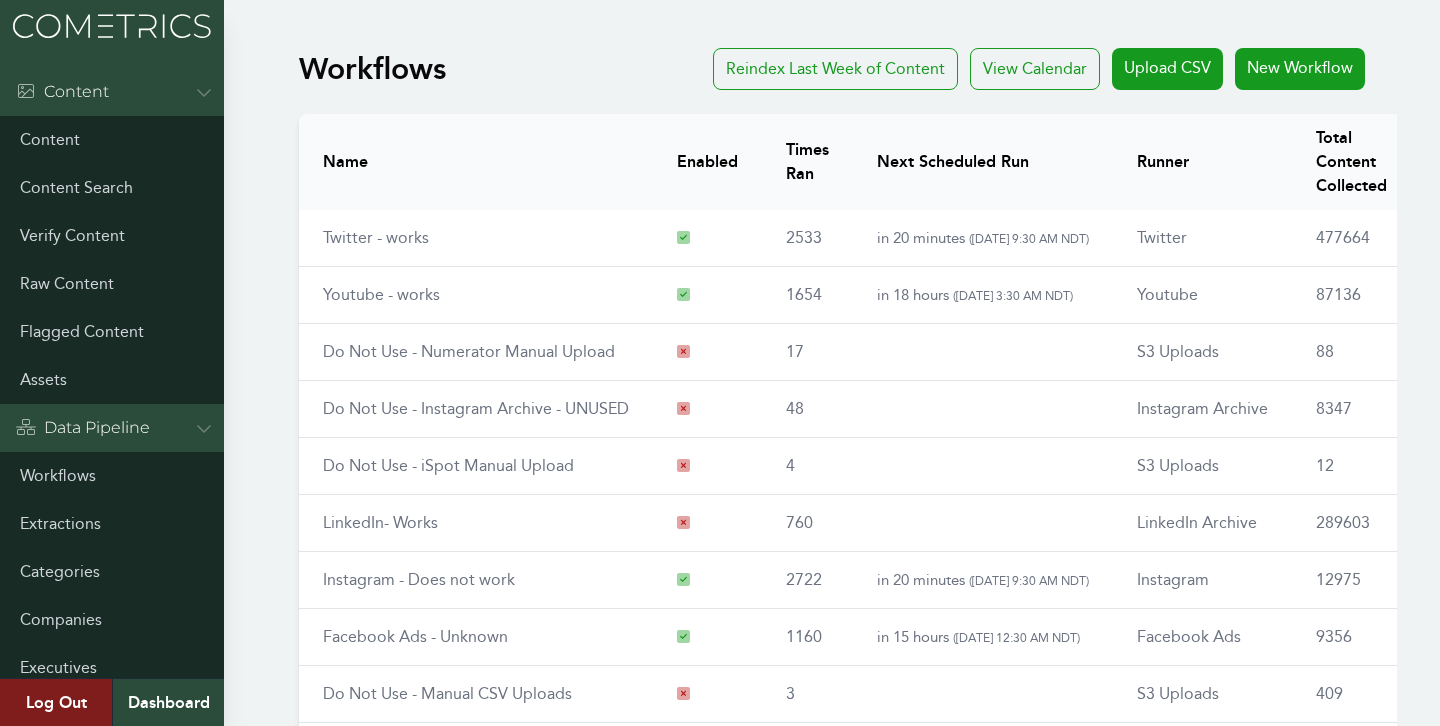 scroll, scrollTop: 338, scrollLeft: 0, axis: vertical 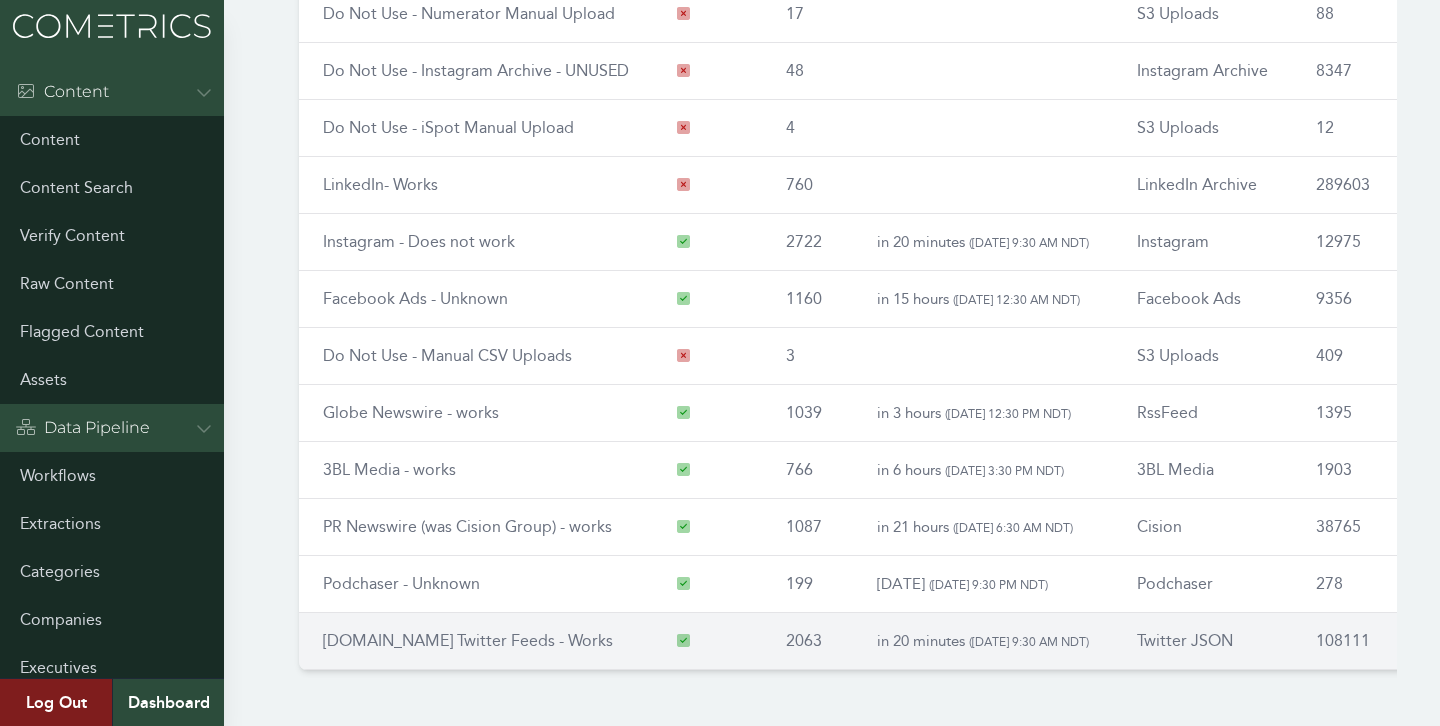 click on "RSS.app Twitter Feeds - Works" at bounding box center [476, 641] 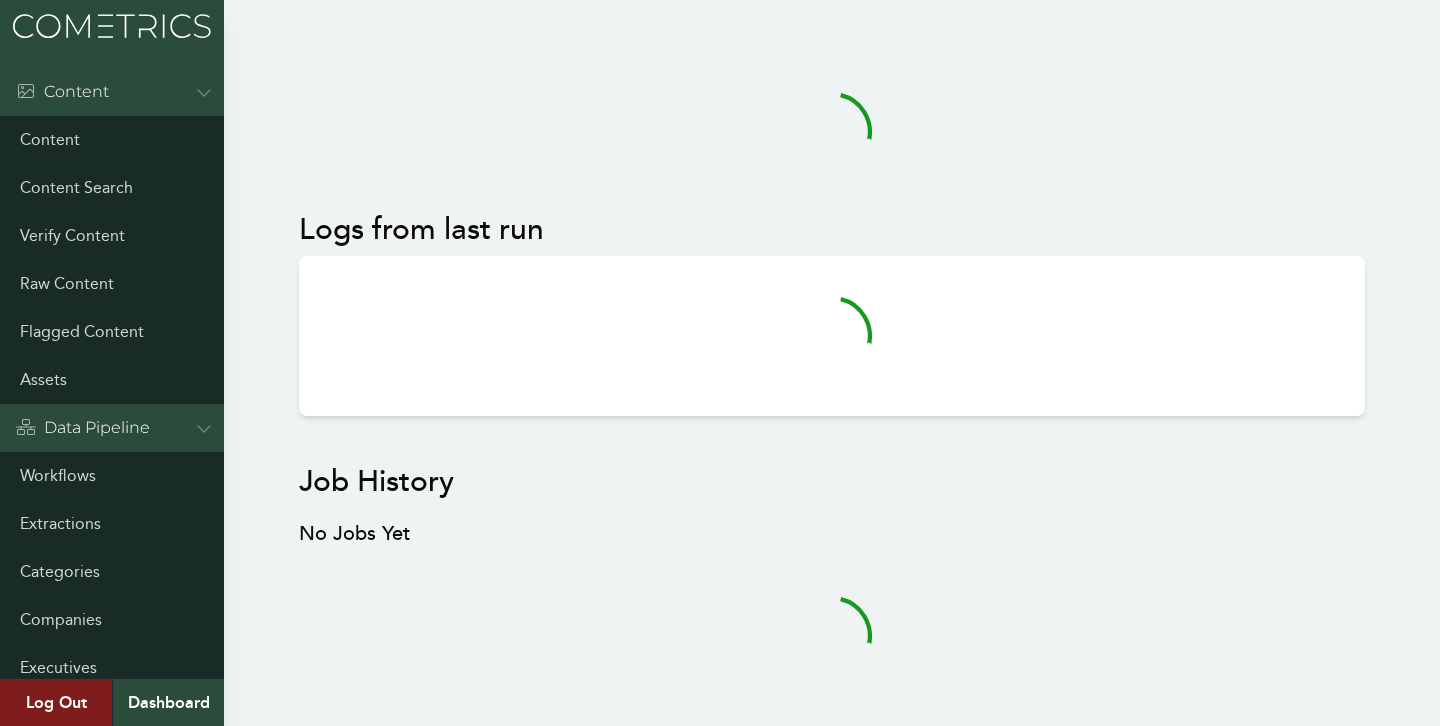 scroll, scrollTop: 0, scrollLeft: 0, axis: both 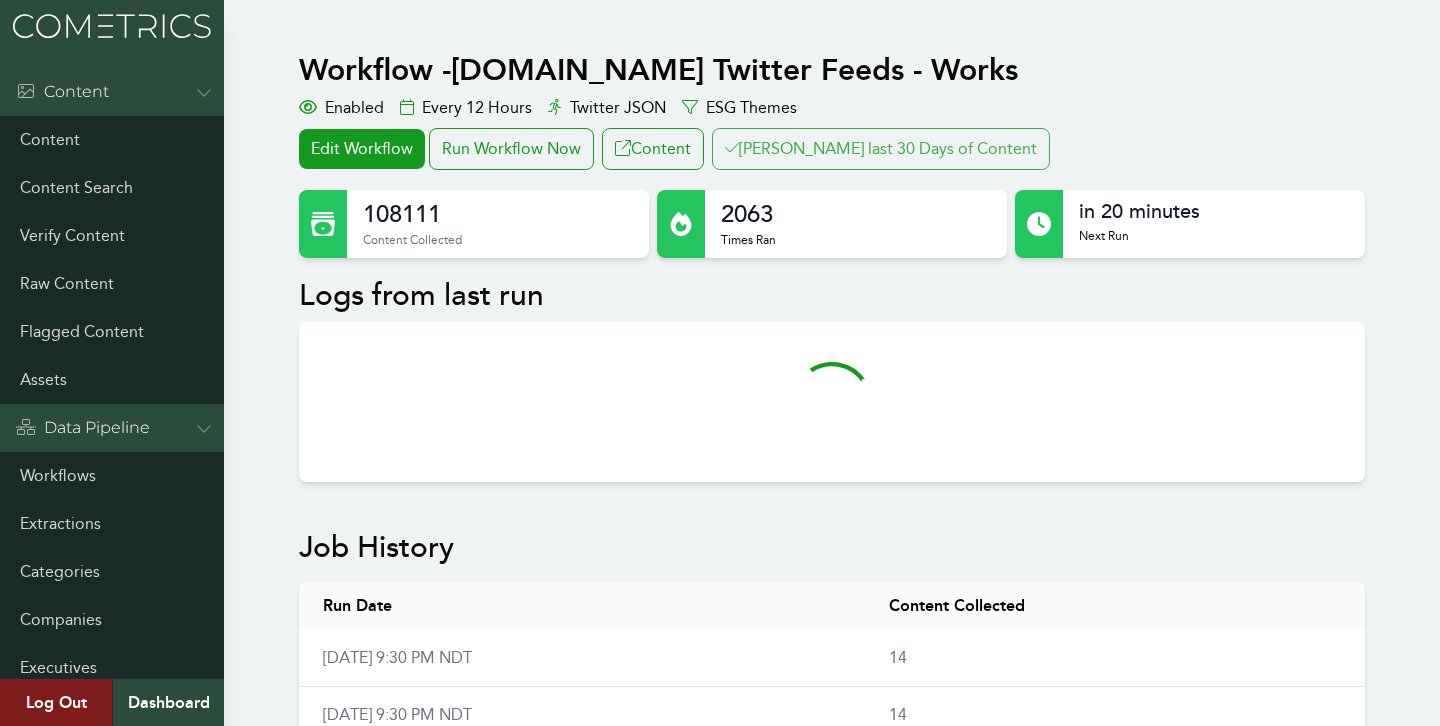 click on "[PERSON_NAME] last 30 Days of Content" at bounding box center [881, 149] 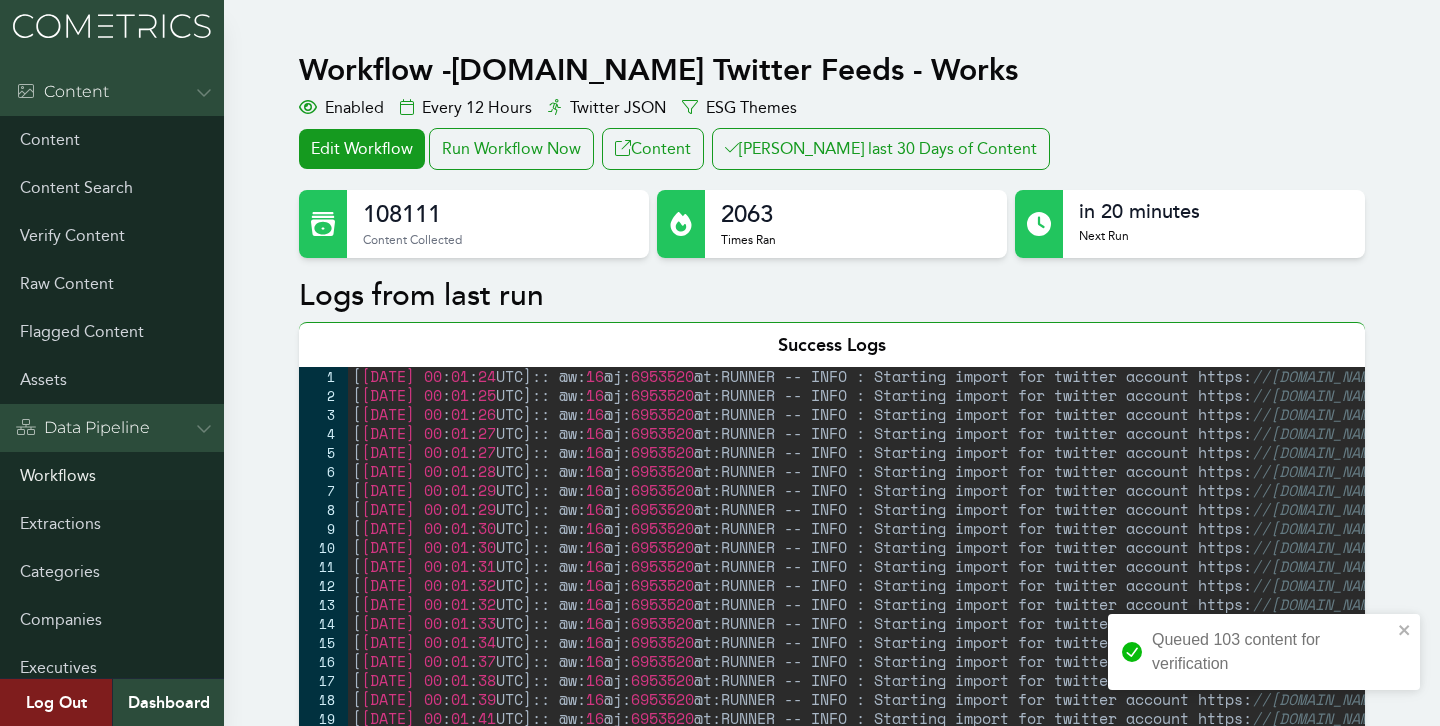 click on "Workflows" at bounding box center (112, 476) 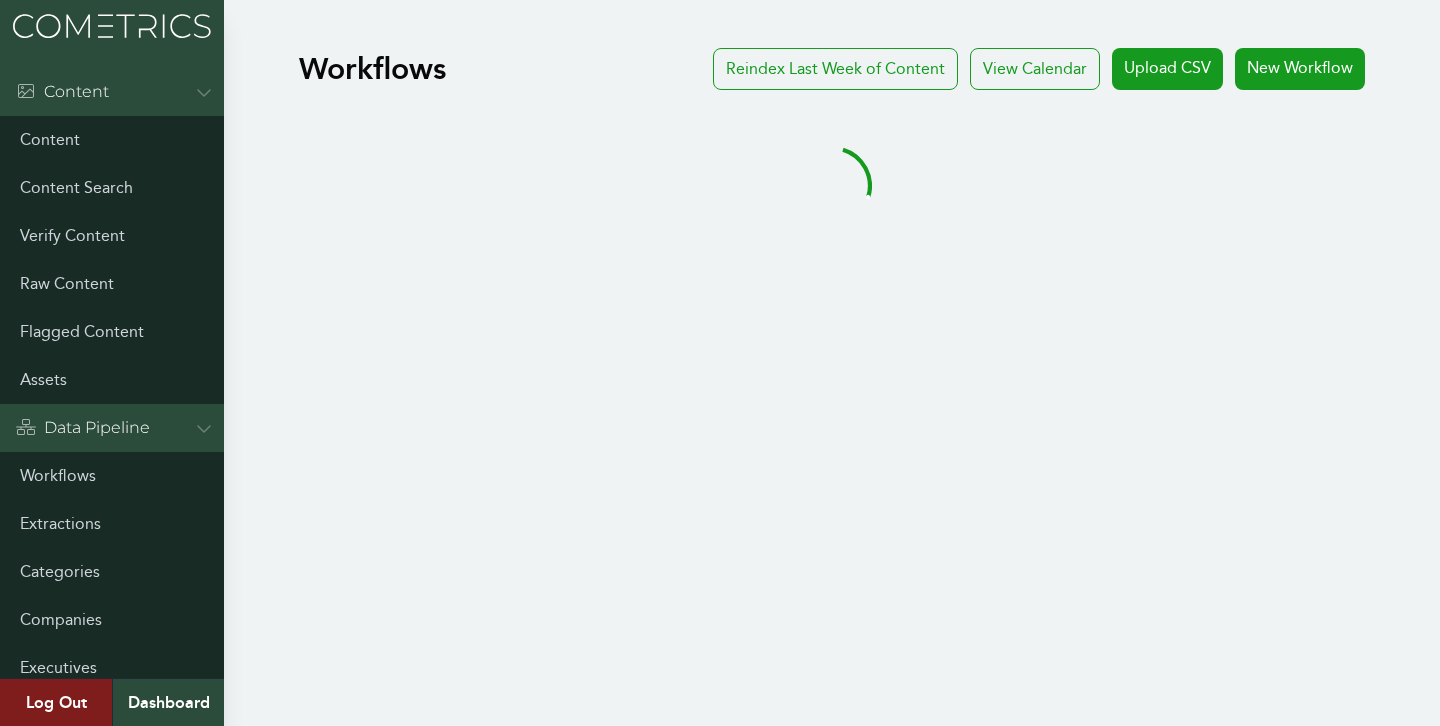 scroll, scrollTop: 0, scrollLeft: 0, axis: both 